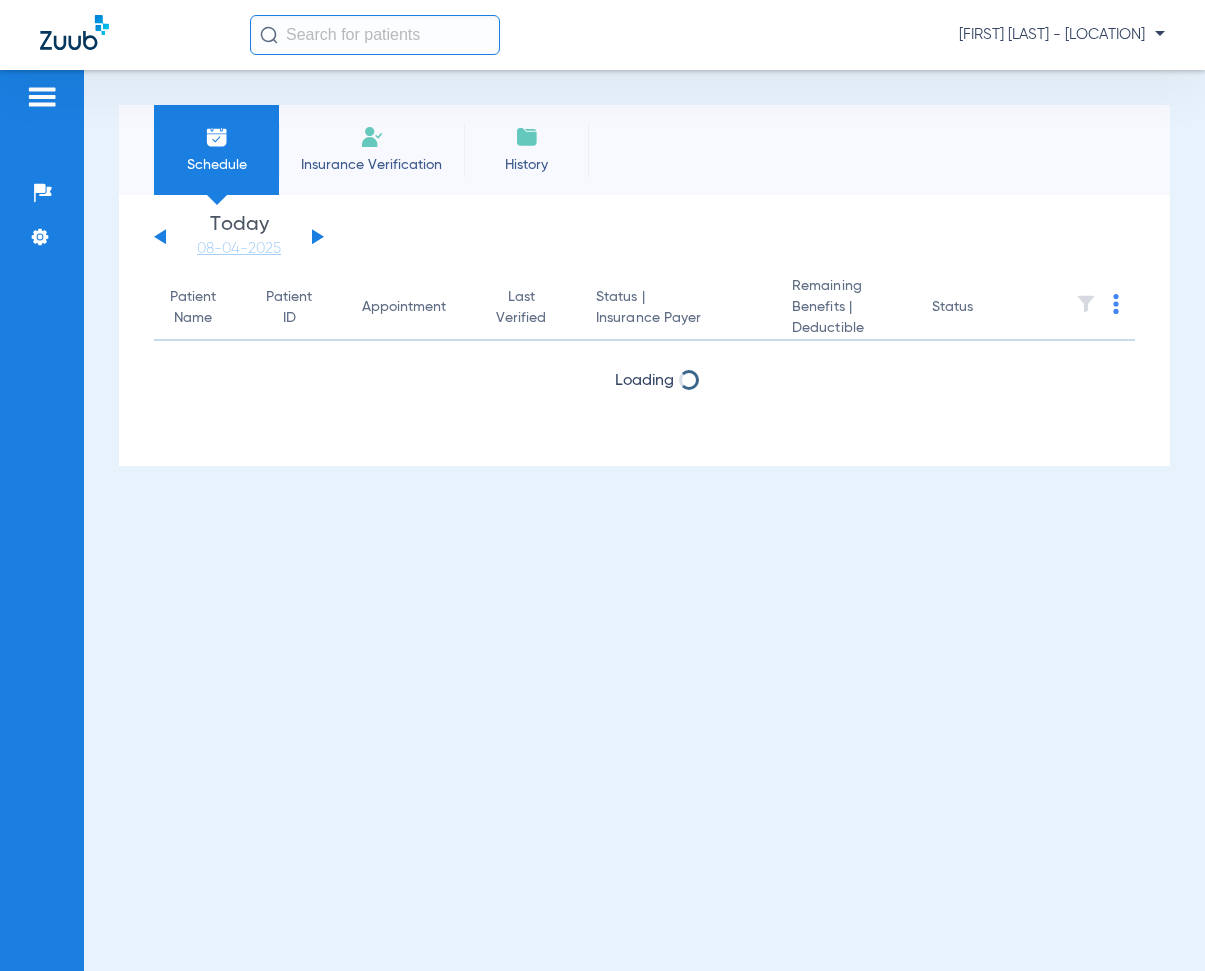 scroll, scrollTop: 0, scrollLeft: 0, axis: both 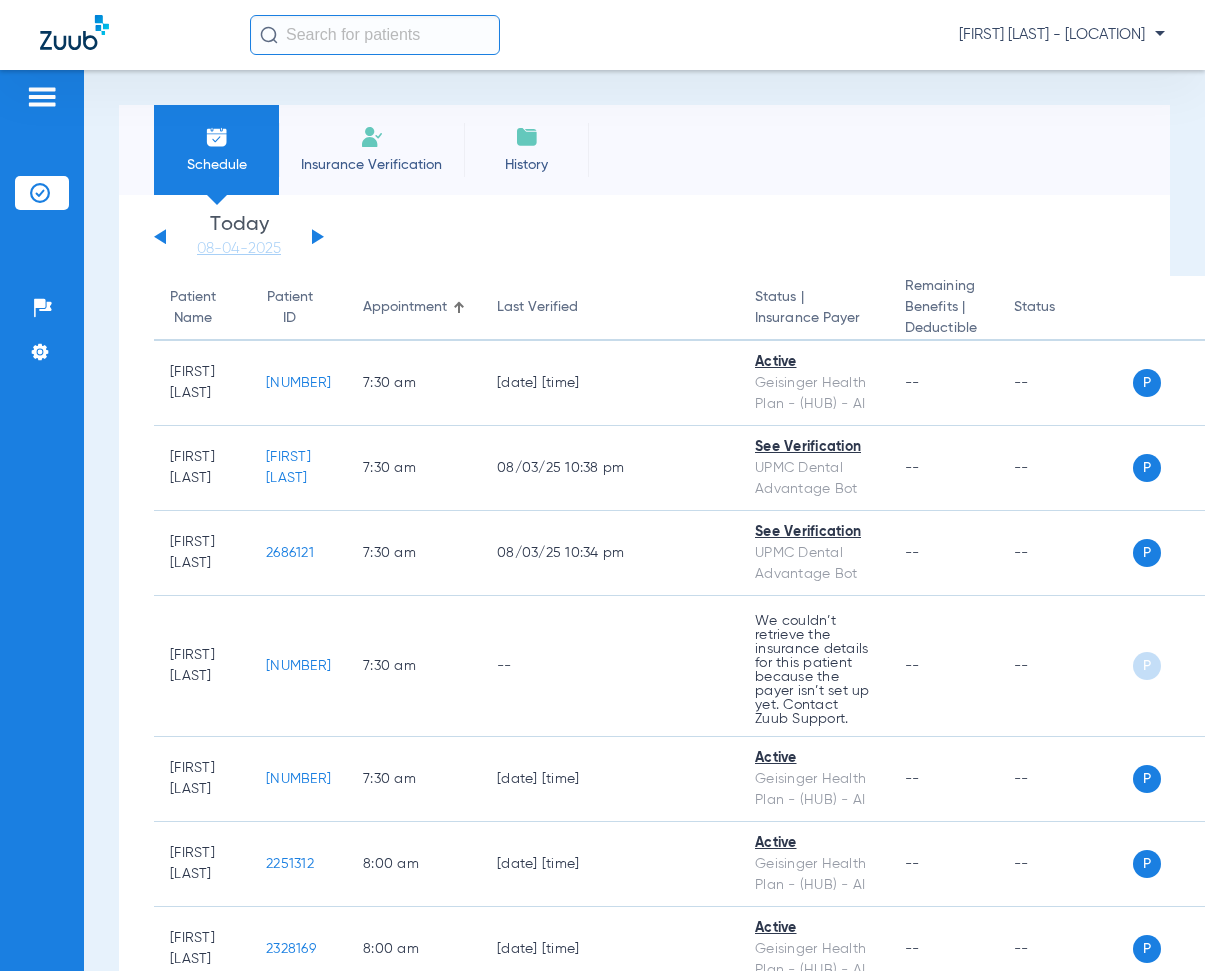 click on "Saturday   05-31-2025   Sunday   06-01-2025   Monday   06-02-2025   Tuesday   06-03-2025   Wednesday   06-04-2025   Thursday   06-05-2025   Friday   06-06-2025   Saturday   06-07-2025   Sunday   06-08-2025   Monday   06-09-2025   Tuesday   06-10-2025   Wednesday   06-11-2025   Thursday   06-12-2025   Friday   06-13-2025   Saturday   06-14-2025   Sunday   06-15-2025   Monday   06-16-2025   Tuesday   06-17-2025   Wednesday   06-18-2025   Thursday   06-19-2025   Friday   06-20-2025   Saturday   06-21-2025   Sunday   06-22-2025   Monday   06-23-2025   Tuesday   06-24-2025   Wednesday   06-25-2025   Thursday   06-26-2025   Friday   06-27-2025   Saturday   06-28-2025   Sunday   06-29-2025   Monday   06-30-2025   Tuesday   07-01-2025   Wednesday   07-02-2025   Thursday   07-03-2025   Friday   07-04-2025   Saturday   07-05-2025   Sunday   07-06-2025   Monday   07-07-2025   Tuesday   07-08-2025   Wednesday   07-09-2025   Thursday   07-10-2025   Friday   07-11-2025   Saturday   07-12-2025   Sunday   07-13-2025" 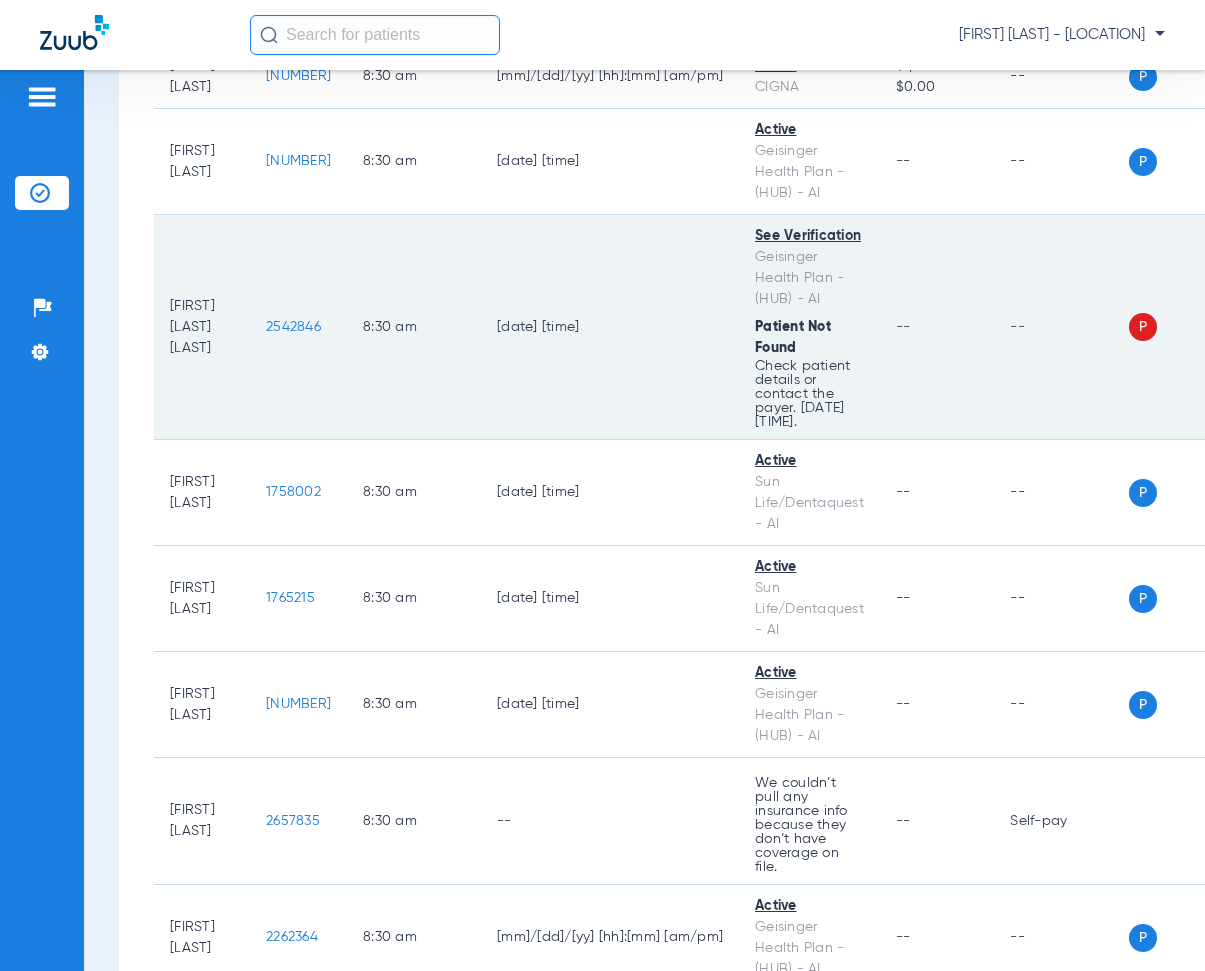 scroll, scrollTop: 2500, scrollLeft: 0, axis: vertical 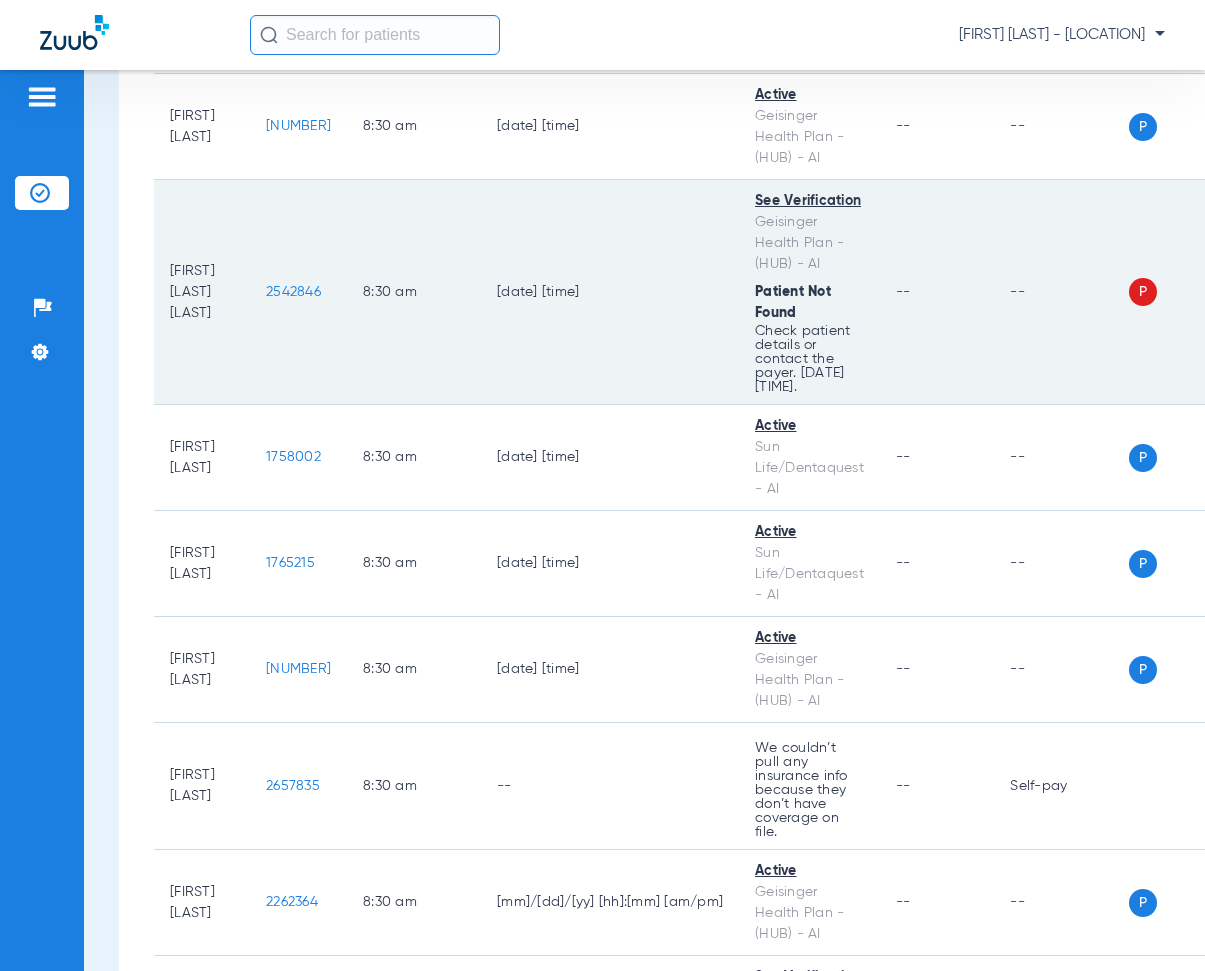 drag, startPoint x: 284, startPoint y: 295, endPoint x: 361, endPoint y: 329, distance: 84.17244 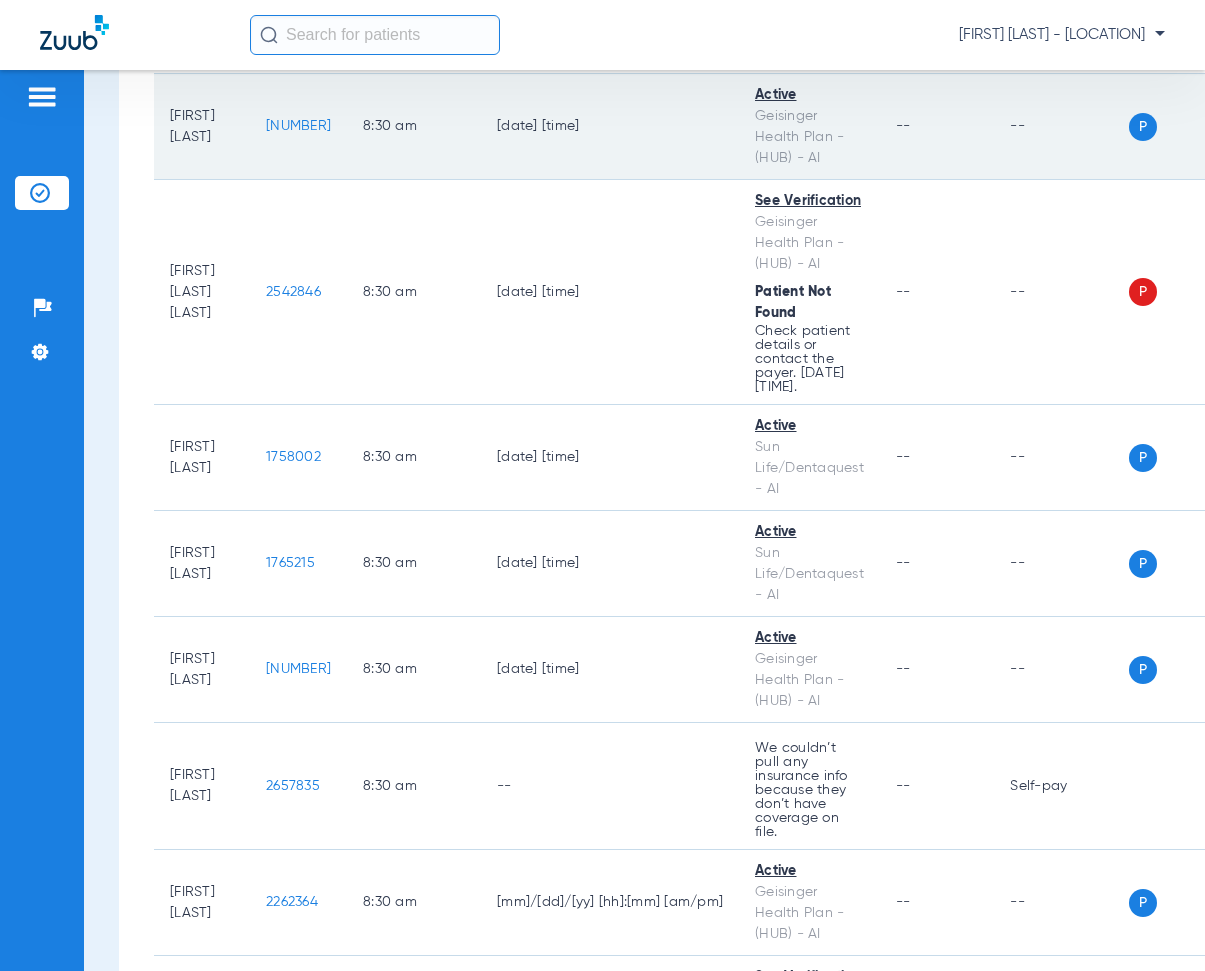 click on "8:30 AM" 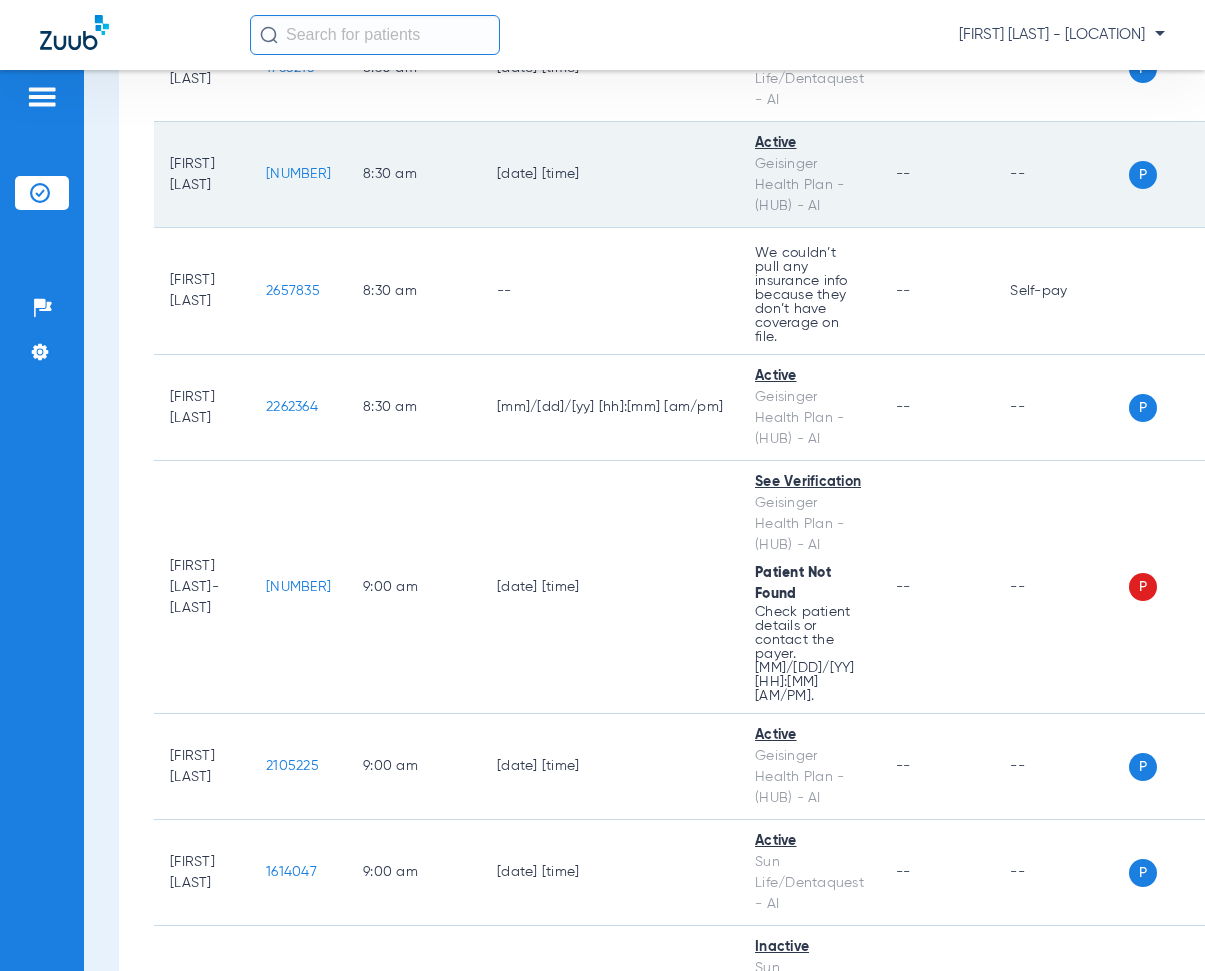 scroll, scrollTop: 3000, scrollLeft: 0, axis: vertical 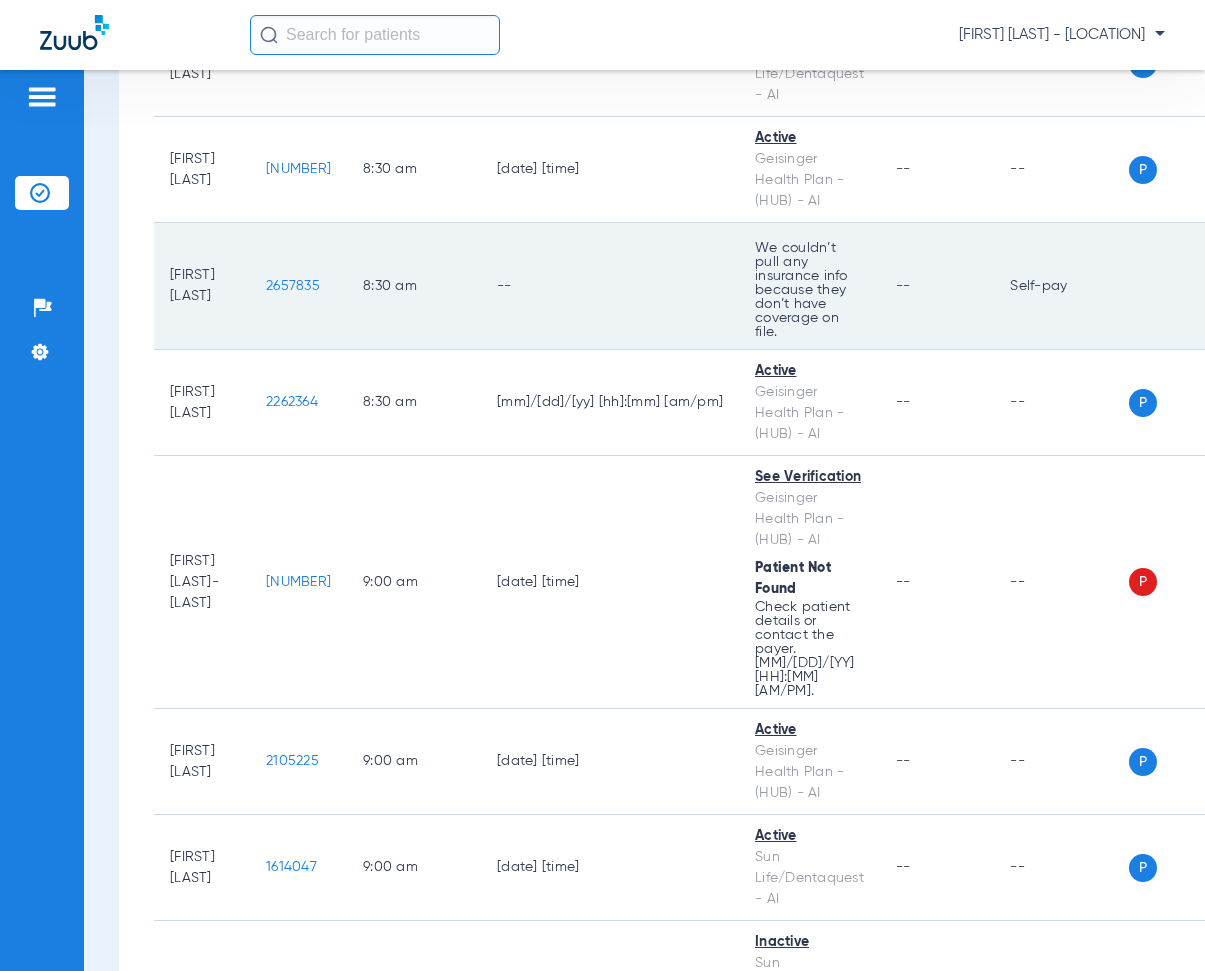 drag, startPoint x: 279, startPoint y: 295, endPoint x: 361, endPoint y: 323, distance: 86.64872 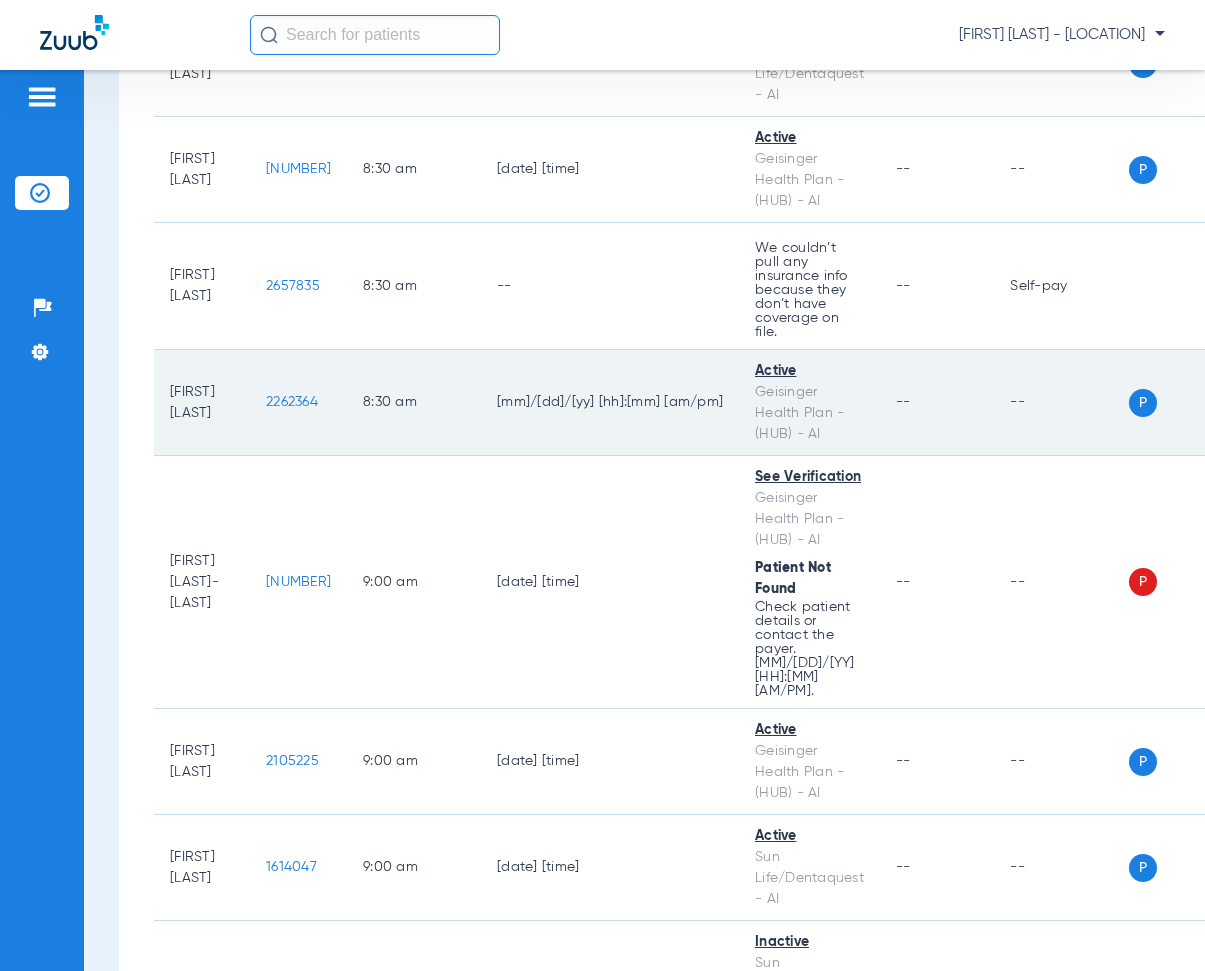 drag, startPoint x: 303, startPoint y: 236, endPoint x: 586, endPoint y: 362, distance: 309.7822 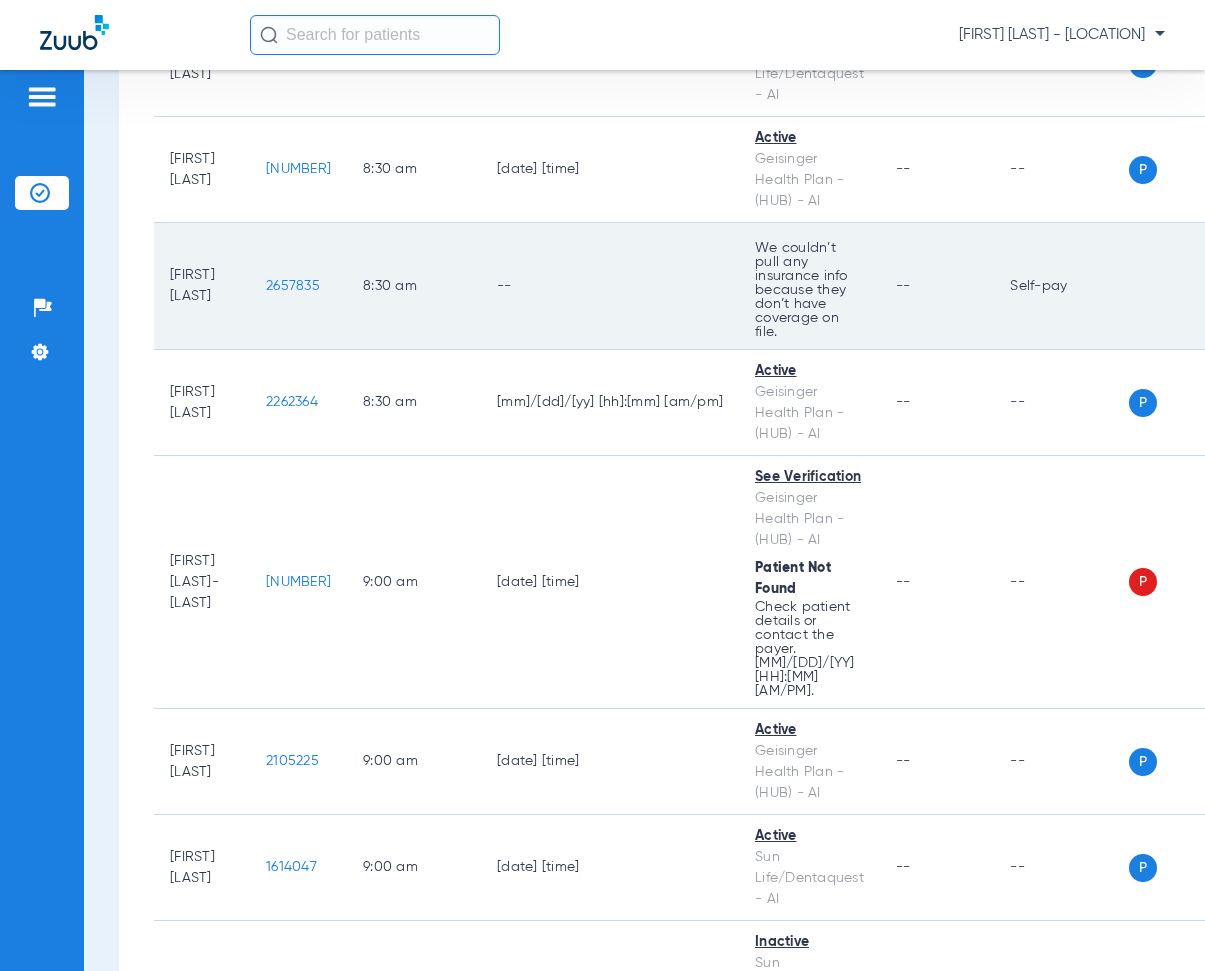 drag, startPoint x: 282, startPoint y: 294, endPoint x: 323, endPoint y: 261, distance: 52.63079 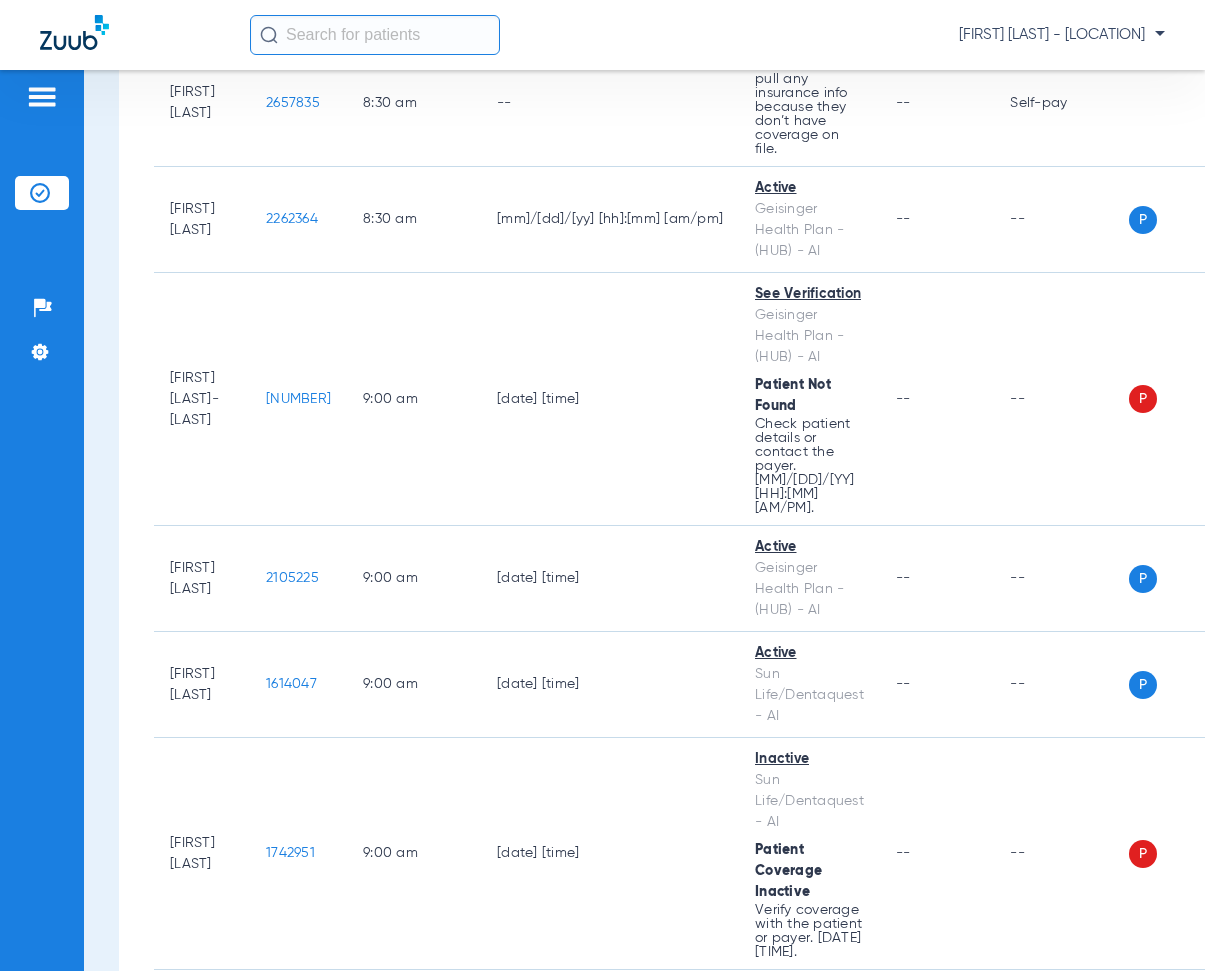 scroll, scrollTop: 3200, scrollLeft: 0, axis: vertical 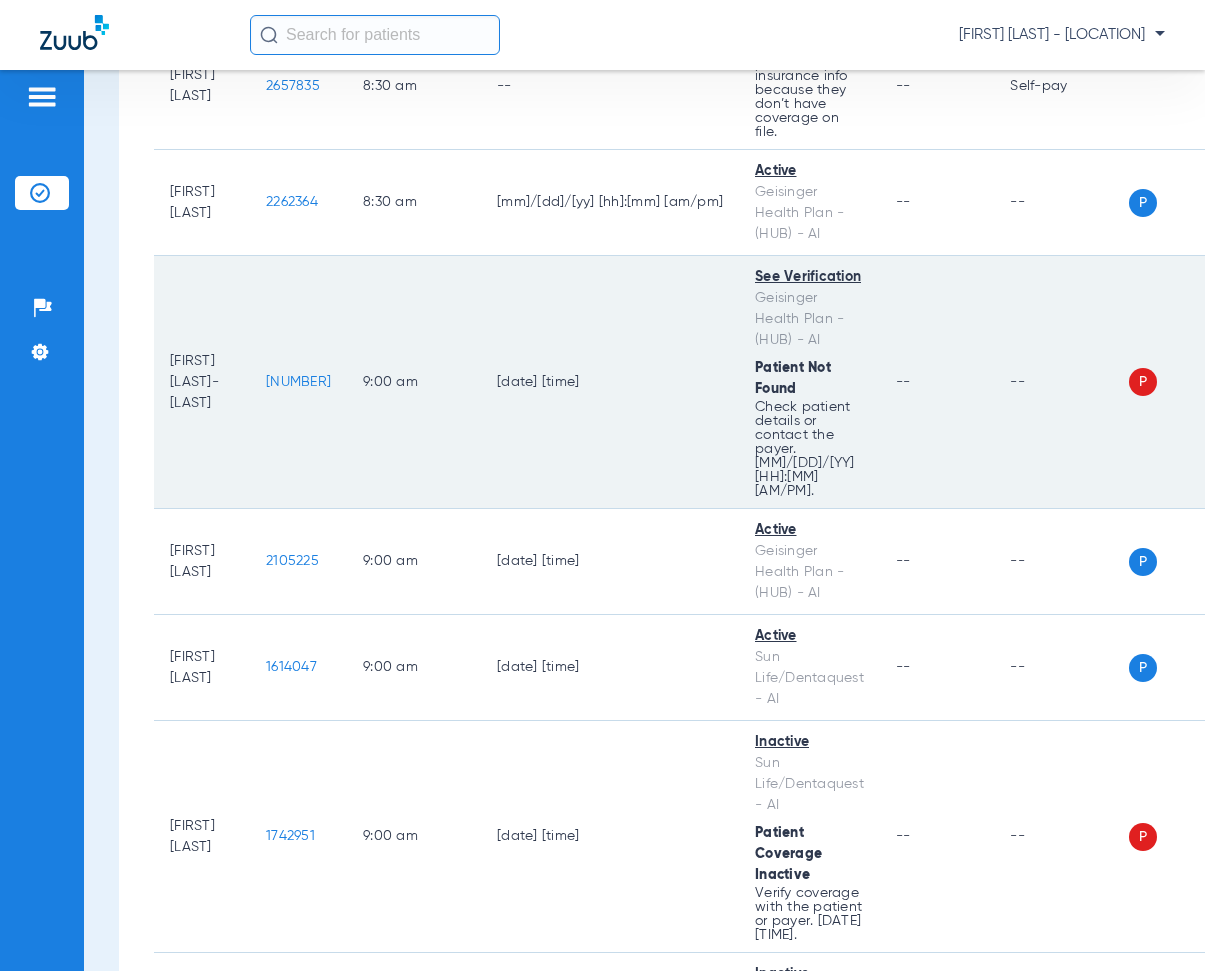 drag, startPoint x: 279, startPoint y: 375, endPoint x: 356, endPoint y: 387, distance: 77.92946 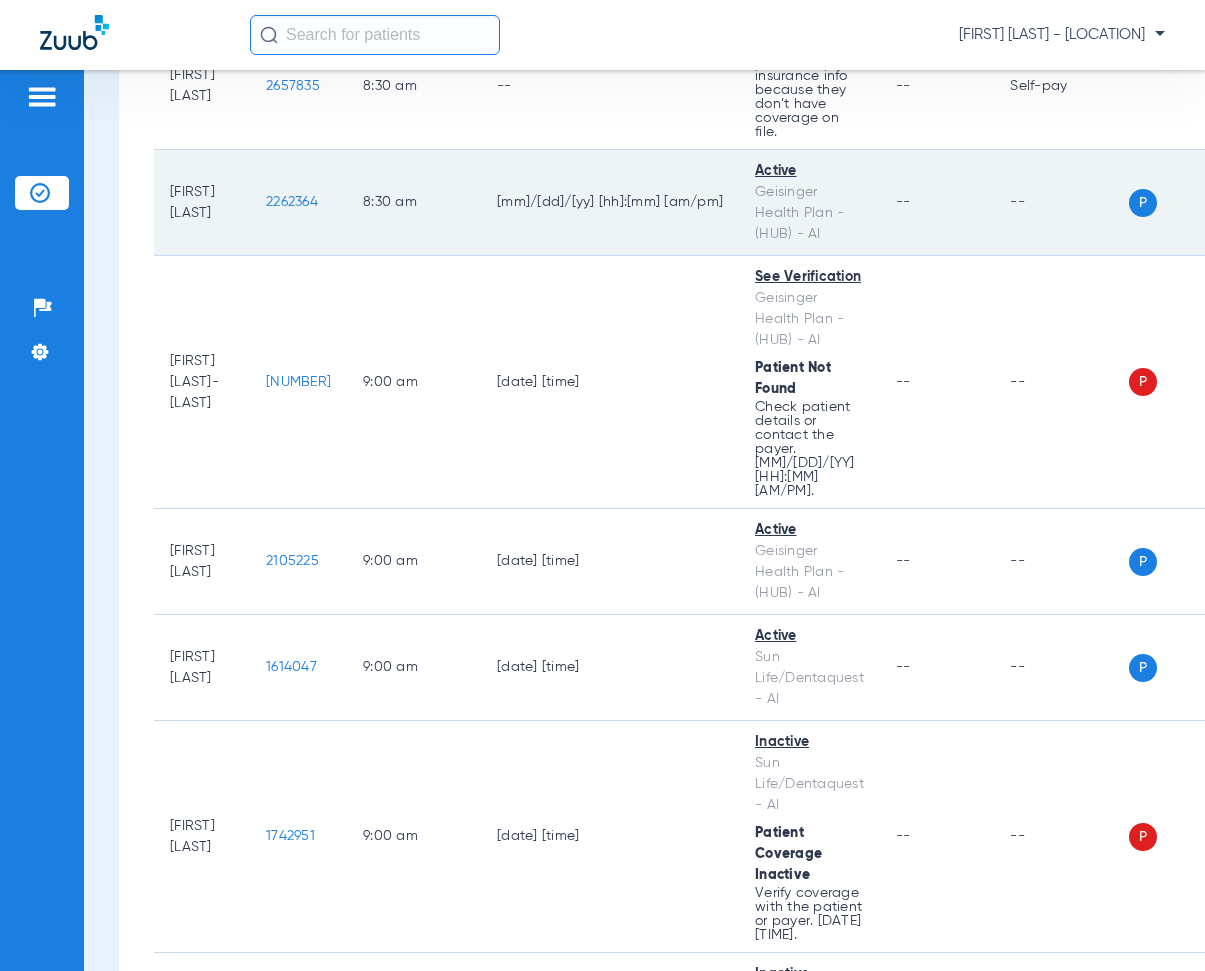 click on "[MM]/[DD]/[YY] [HH]:[MM] [AM/PM]" 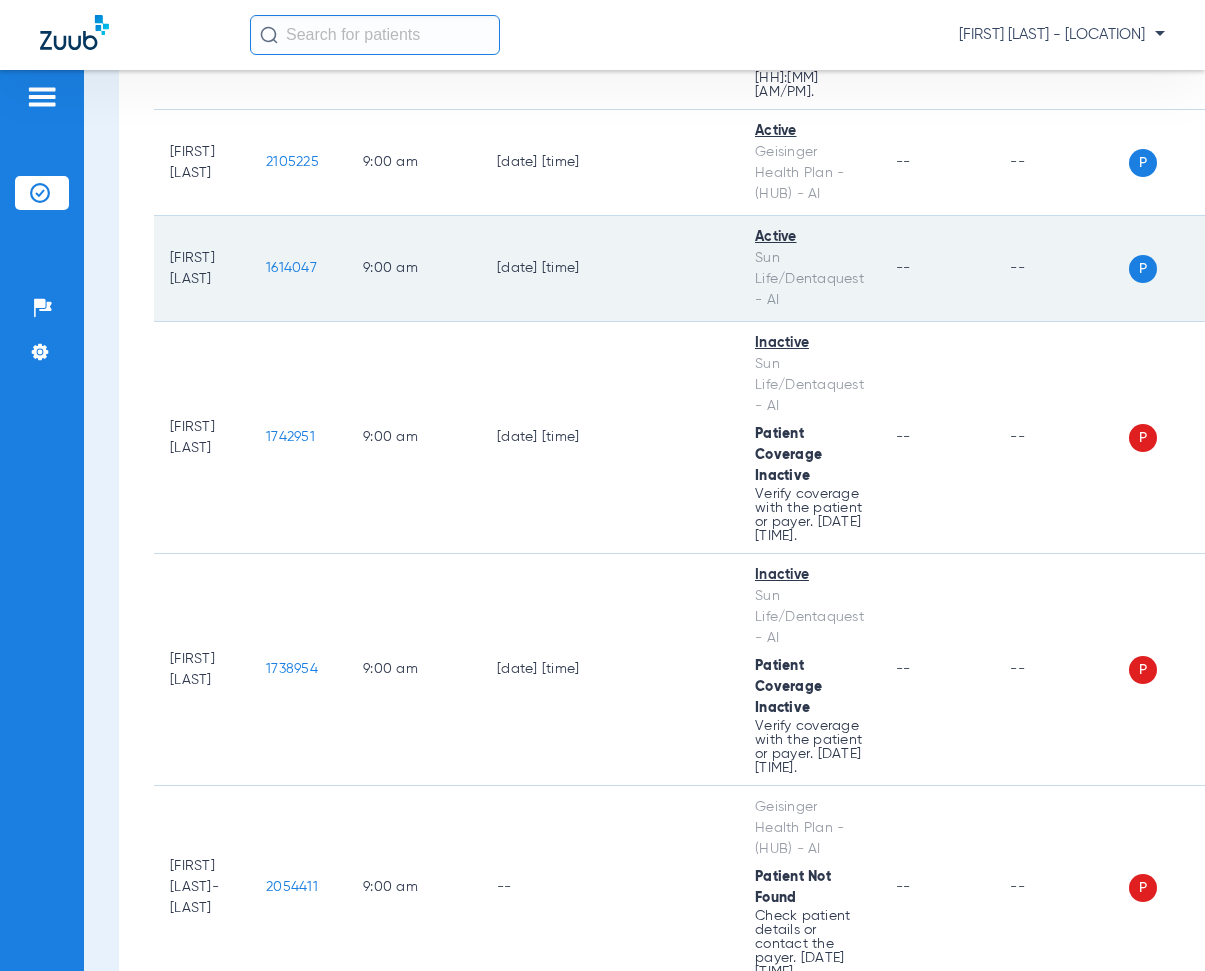scroll, scrollTop: 3600, scrollLeft: 0, axis: vertical 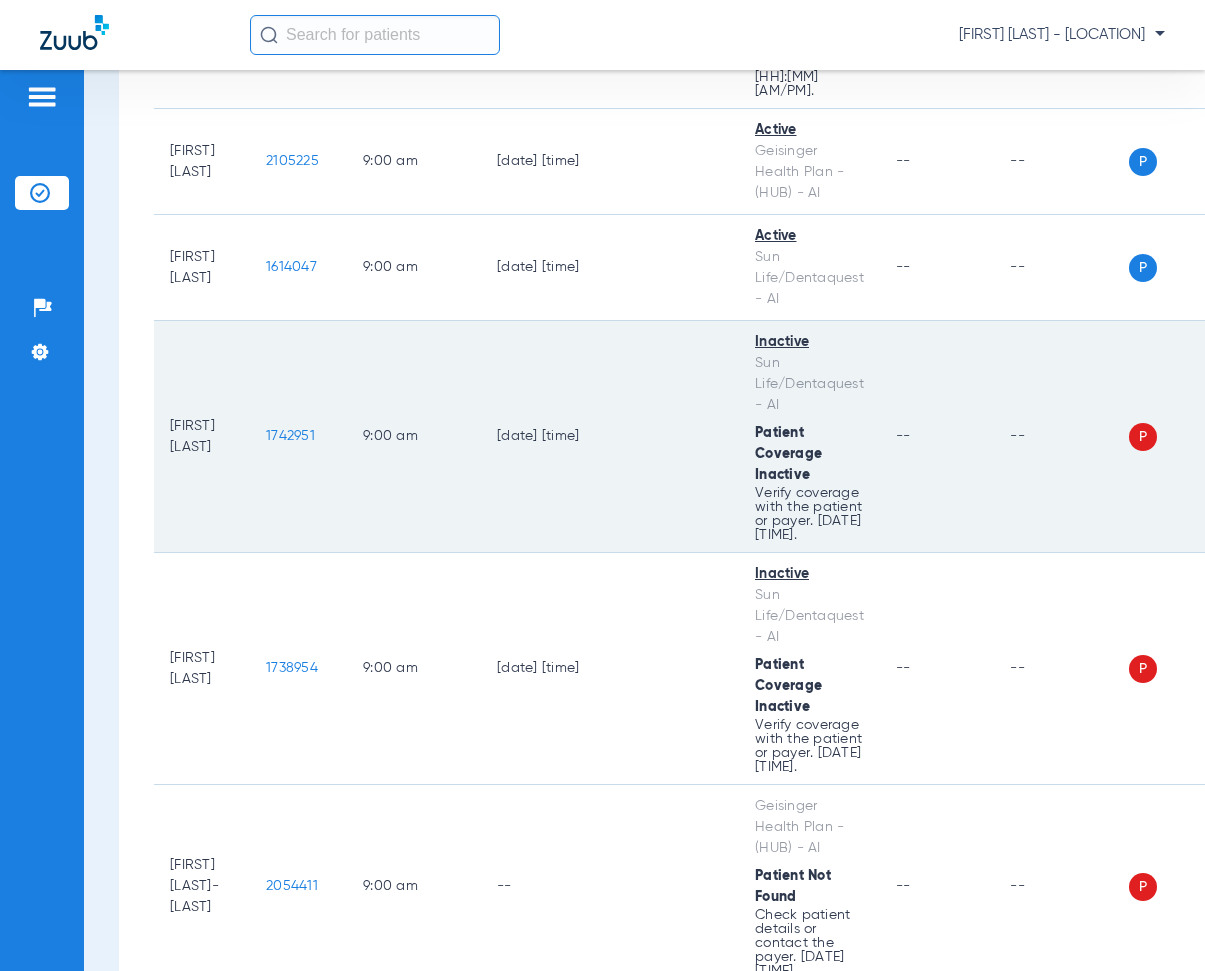 drag, startPoint x: 276, startPoint y: 426, endPoint x: 356, endPoint y: 452, distance: 84.118965 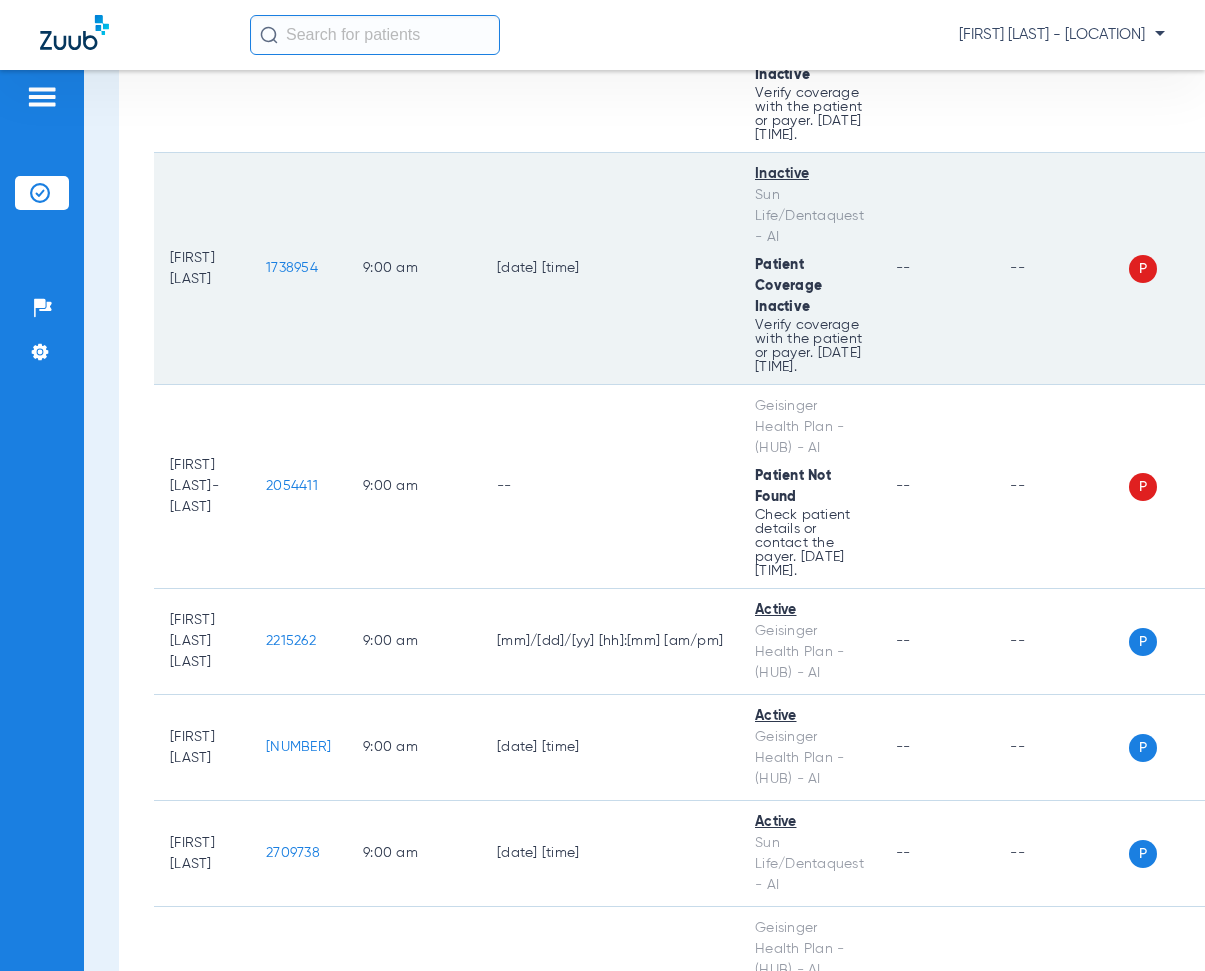 scroll, scrollTop: 4100, scrollLeft: 0, axis: vertical 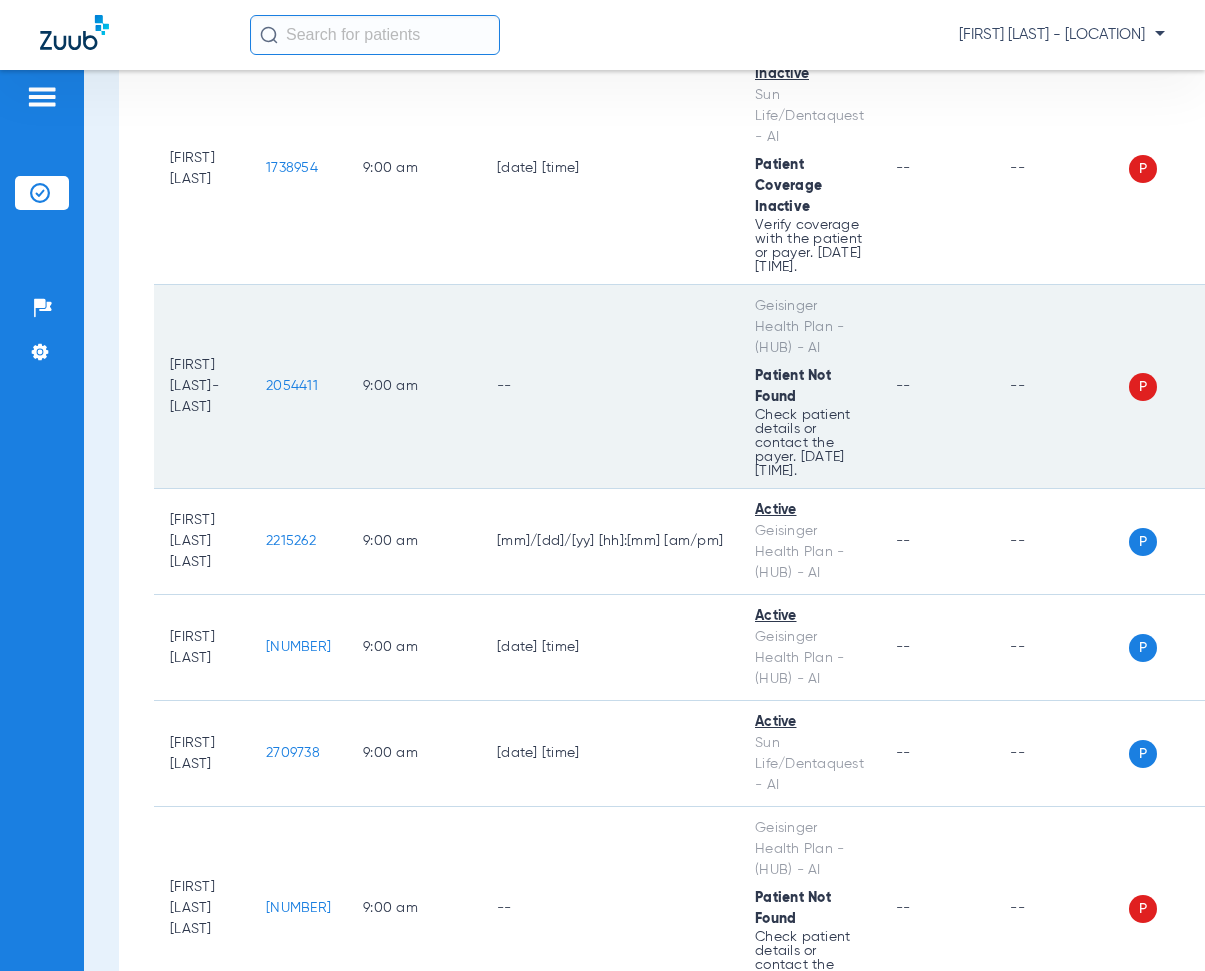 drag, startPoint x: 285, startPoint y: 405, endPoint x: 364, endPoint y: 420, distance: 80.411446 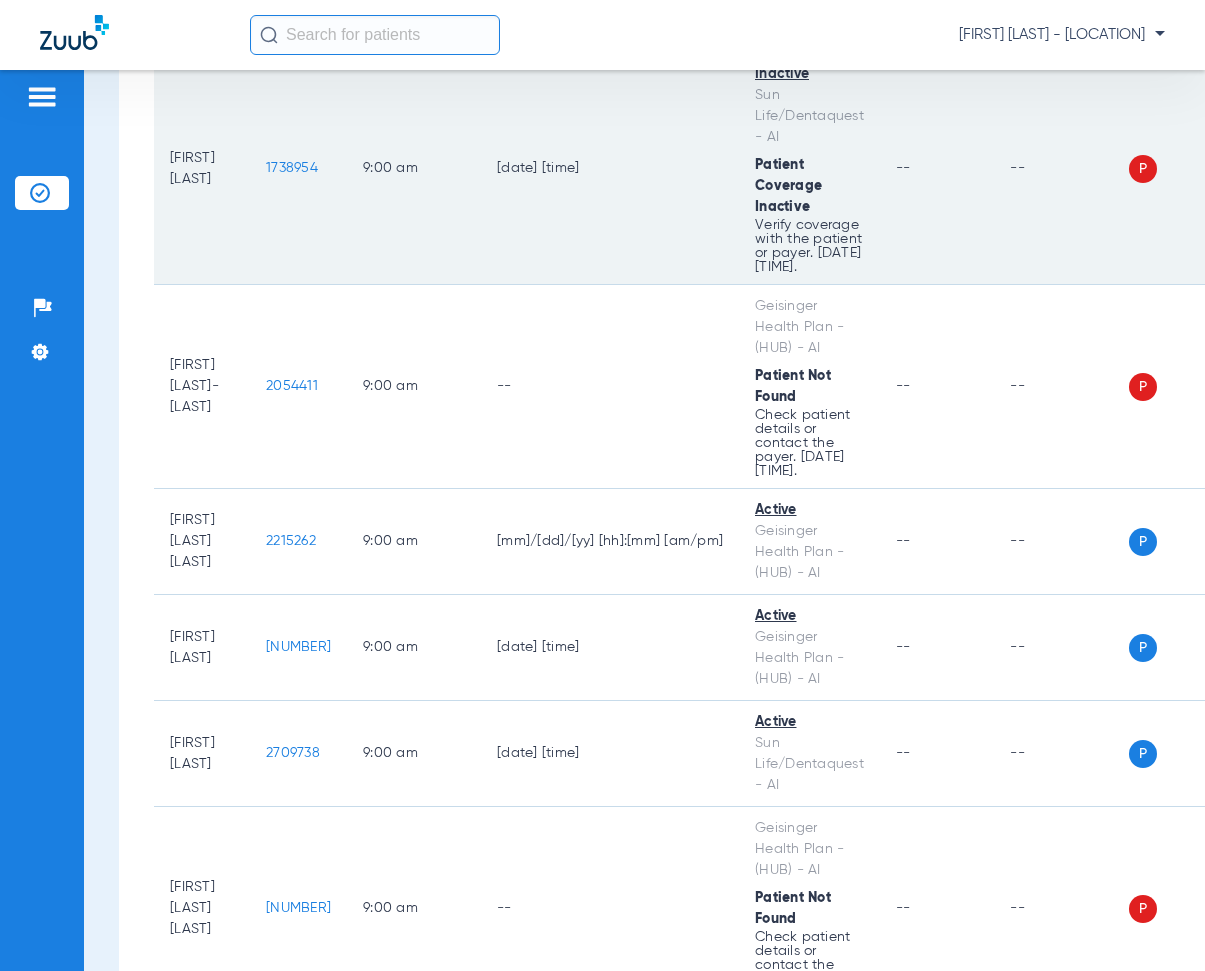 click on "[DATE] [TIME]" 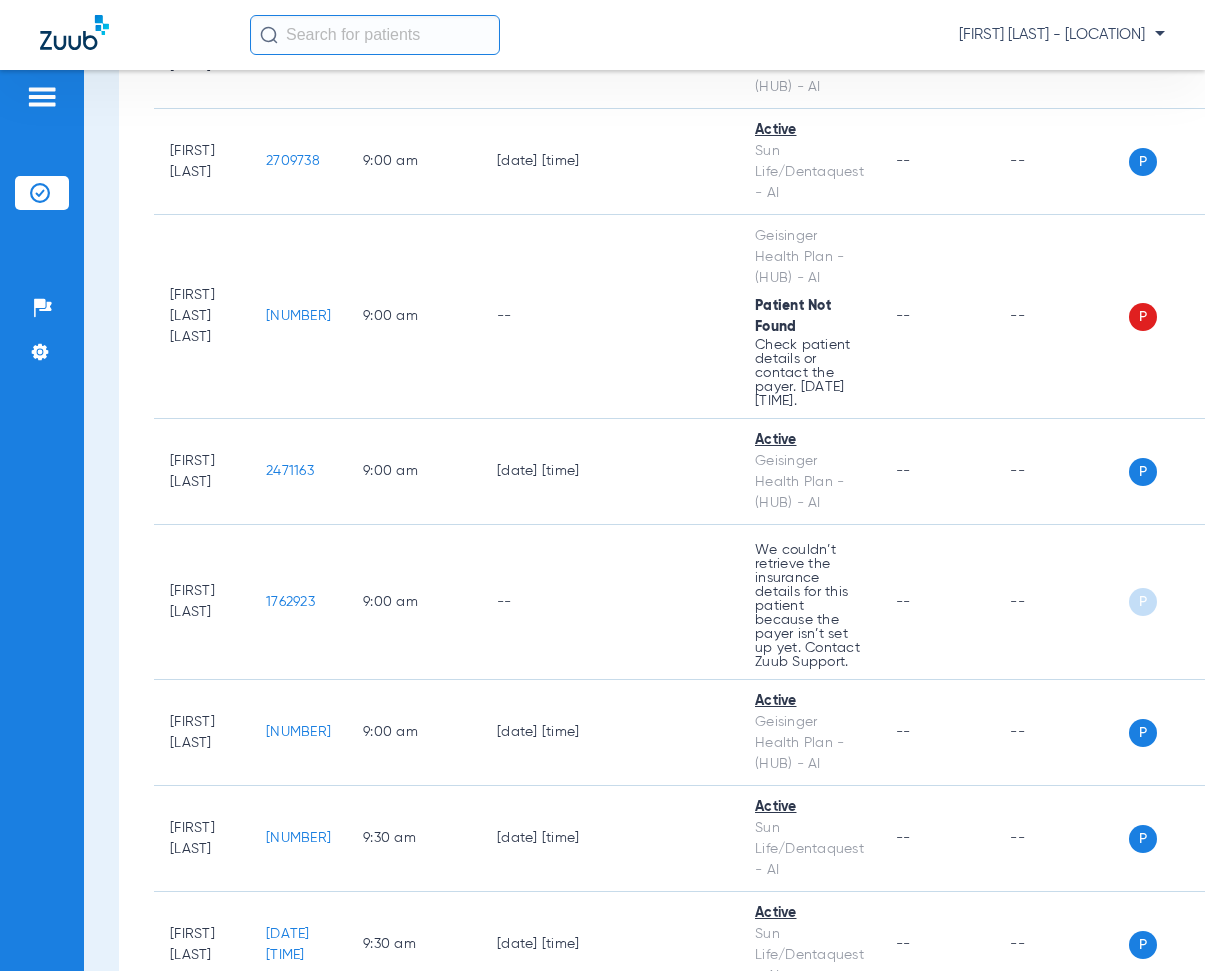 scroll, scrollTop: 4700, scrollLeft: 0, axis: vertical 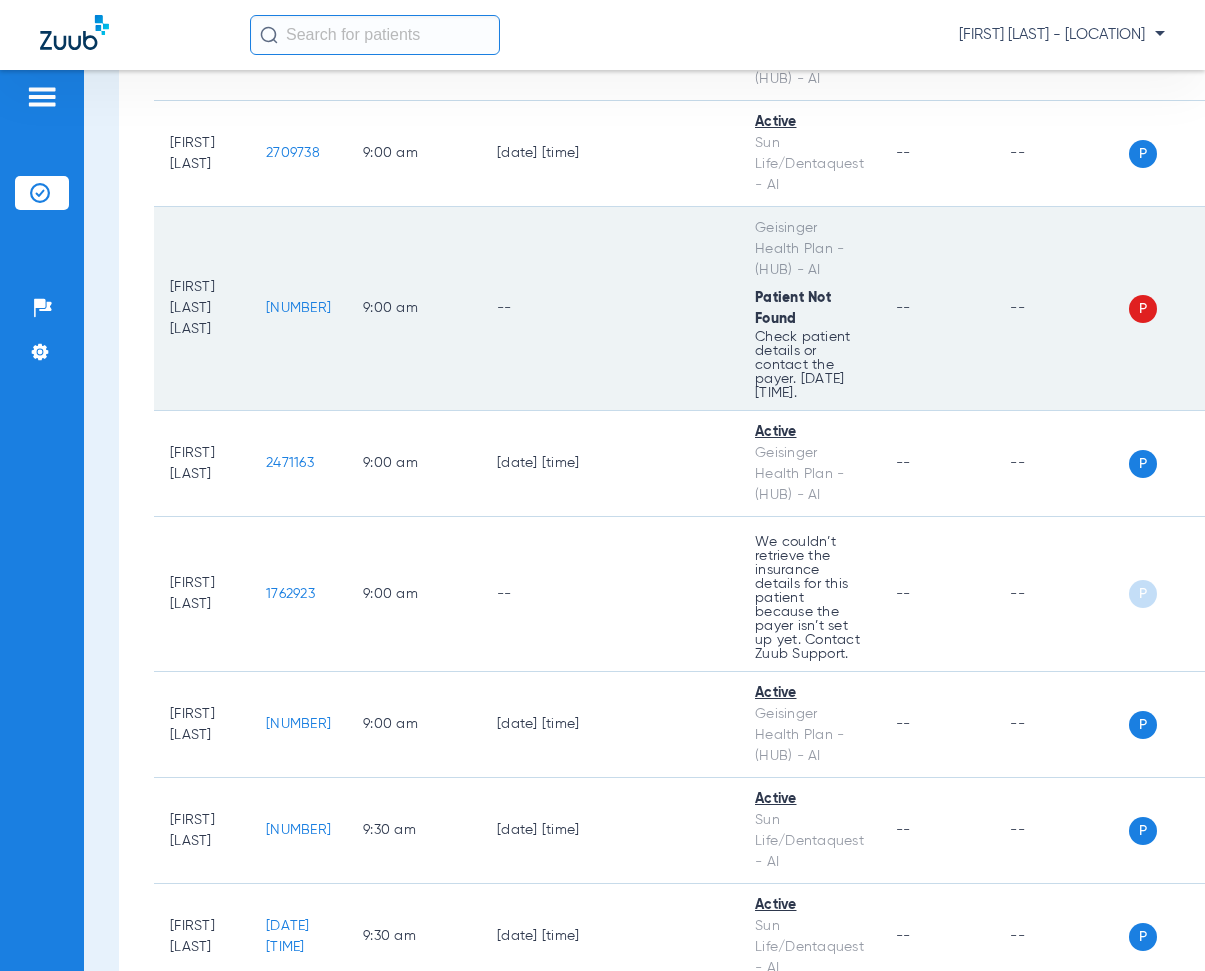 drag, startPoint x: 282, startPoint y: 341, endPoint x: 340, endPoint y: 366, distance: 63.15853 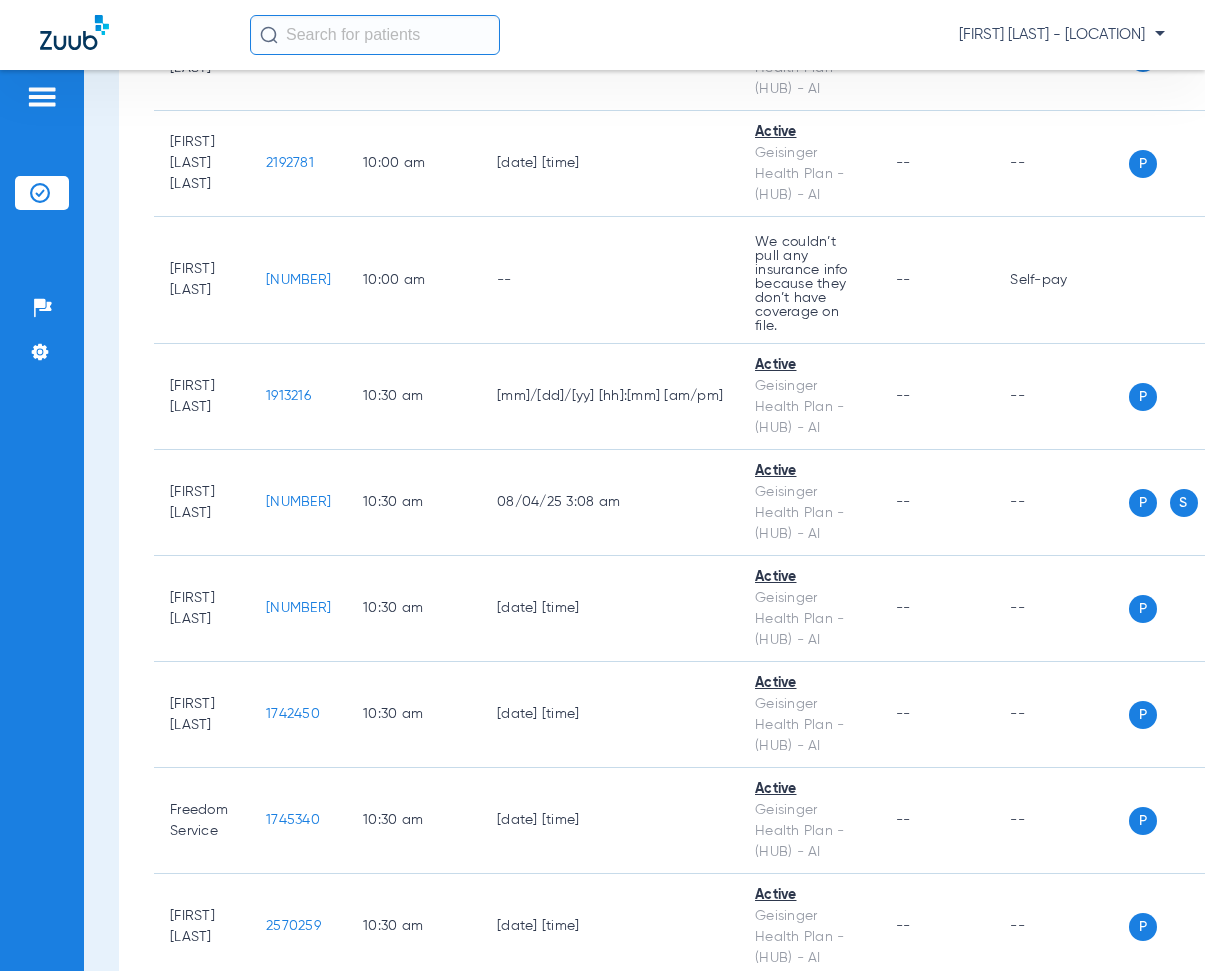scroll, scrollTop: 7600, scrollLeft: 0, axis: vertical 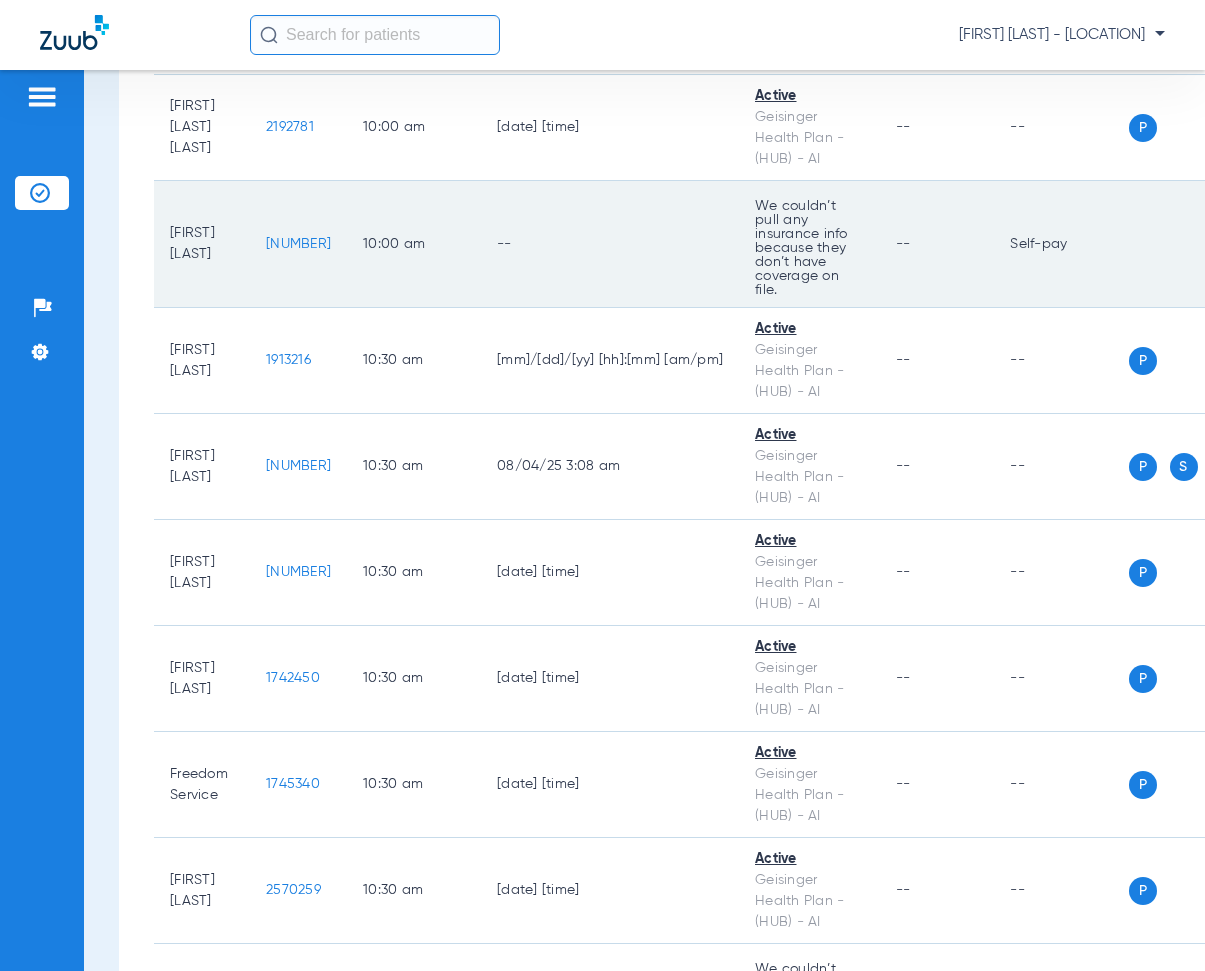 drag, startPoint x: 281, startPoint y: 276, endPoint x: 358, endPoint y: 292, distance: 78.64477 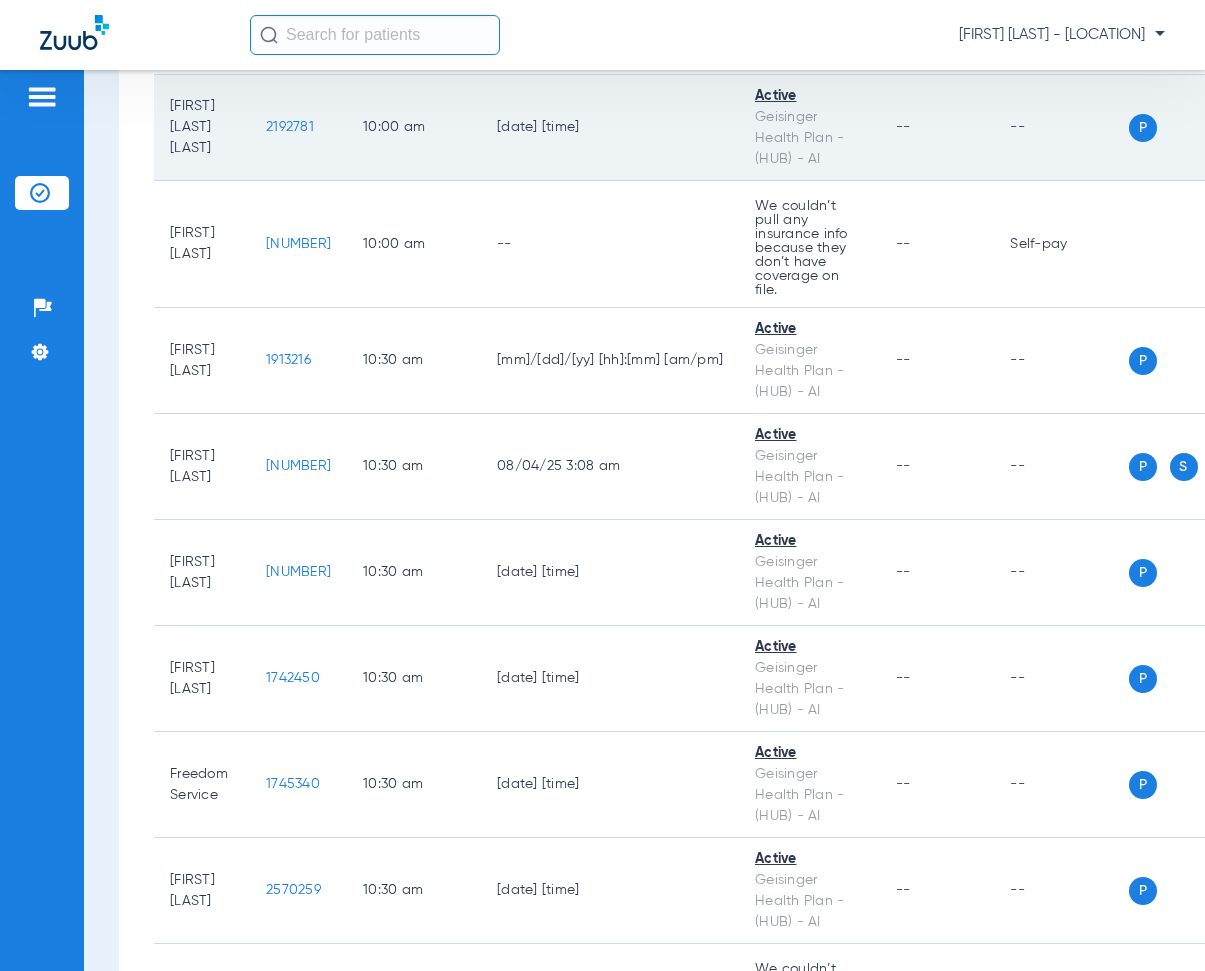 click on "10:00 AM" 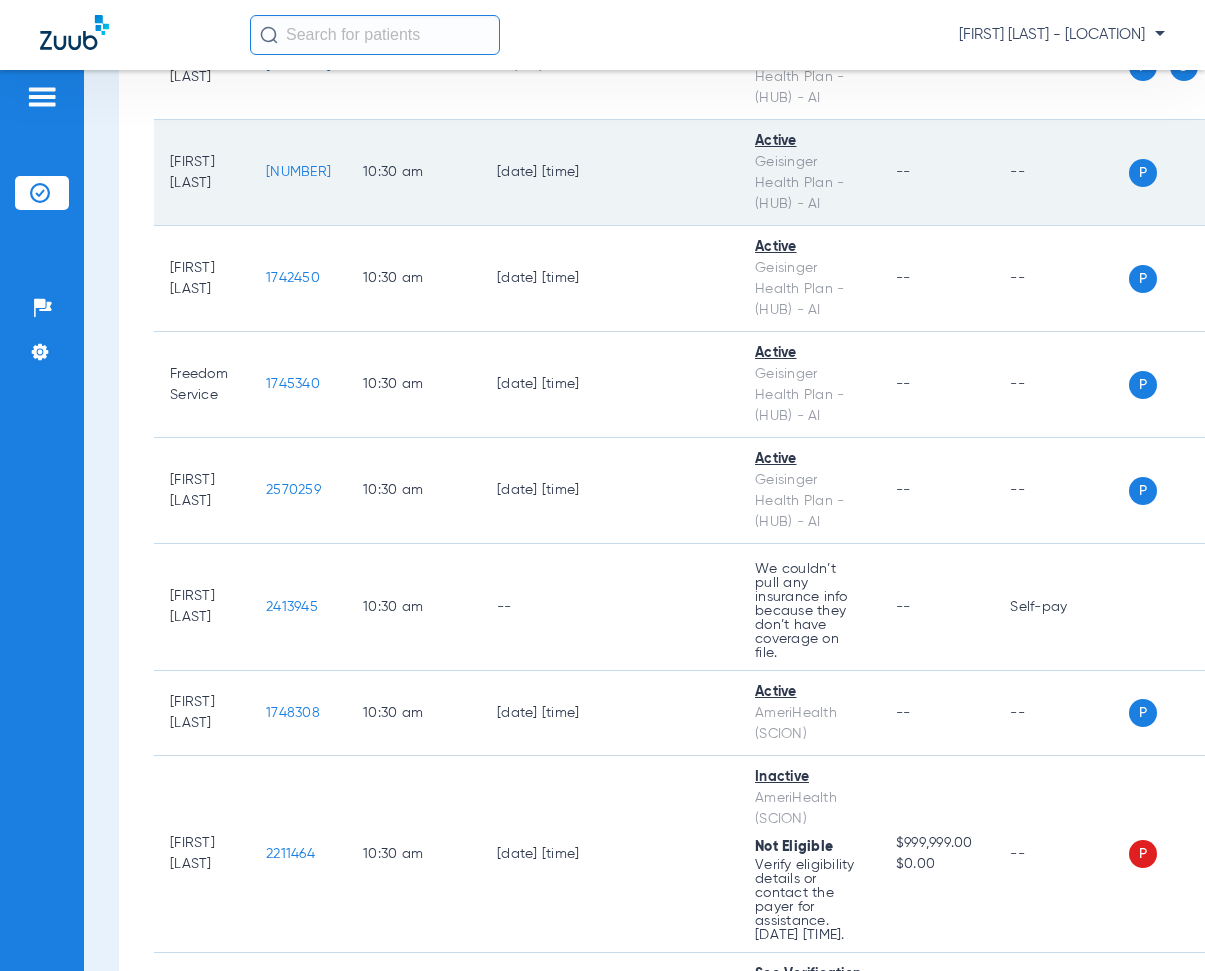 scroll, scrollTop: 8200, scrollLeft: 0, axis: vertical 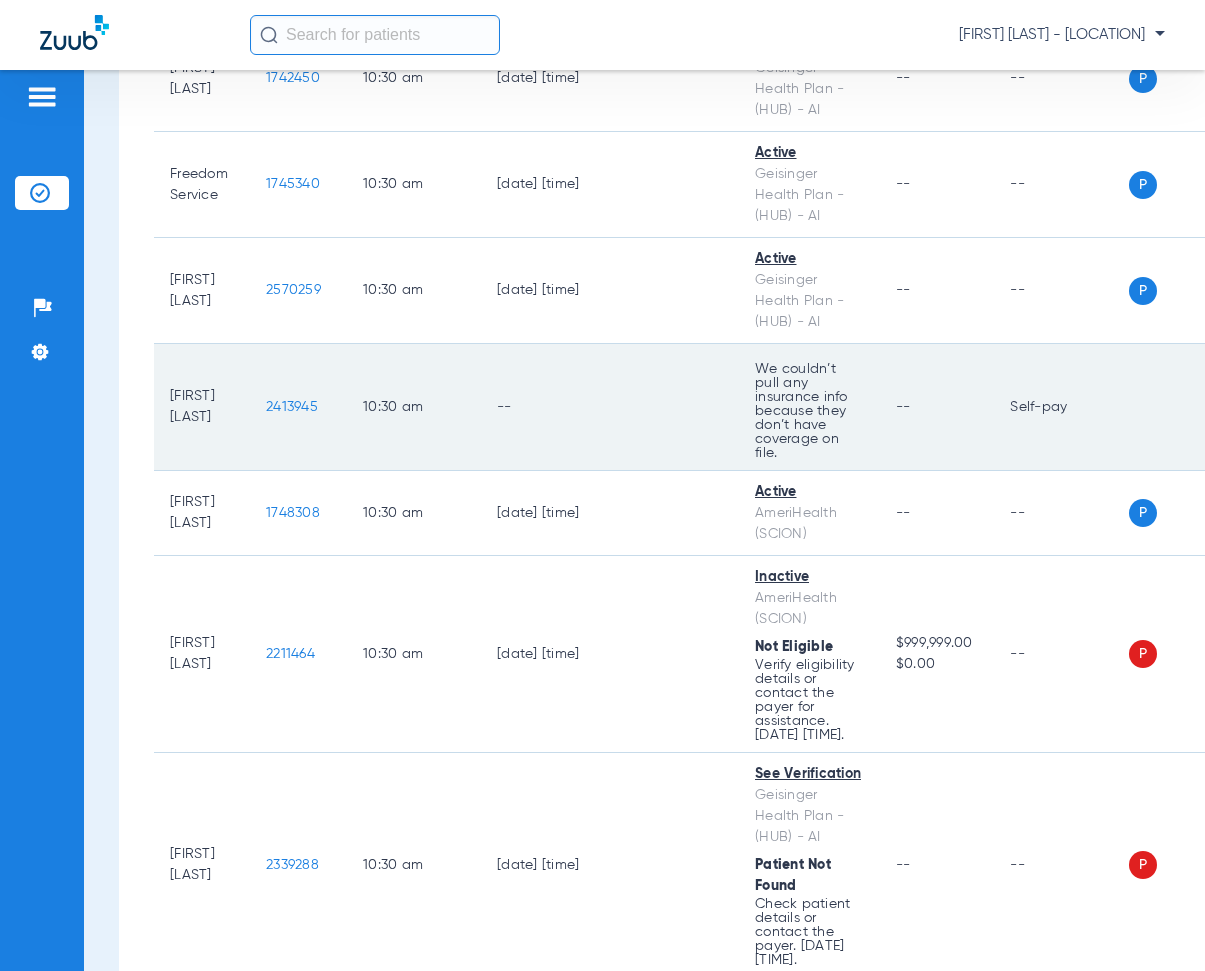 drag, startPoint x: 283, startPoint y: 427, endPoint x: 348, endPoint y: 441, distance: 66.4906 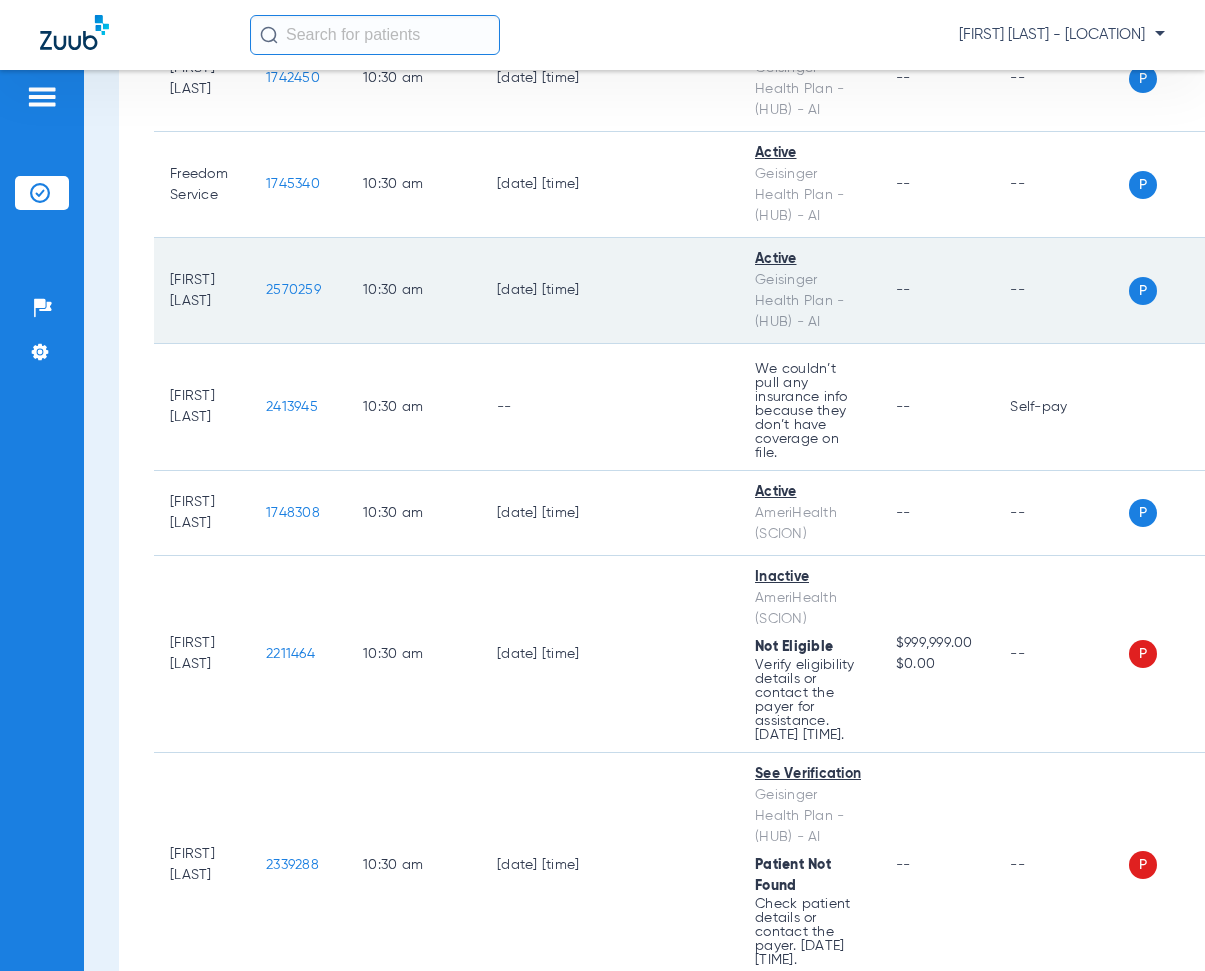 click on "10:30 AM" 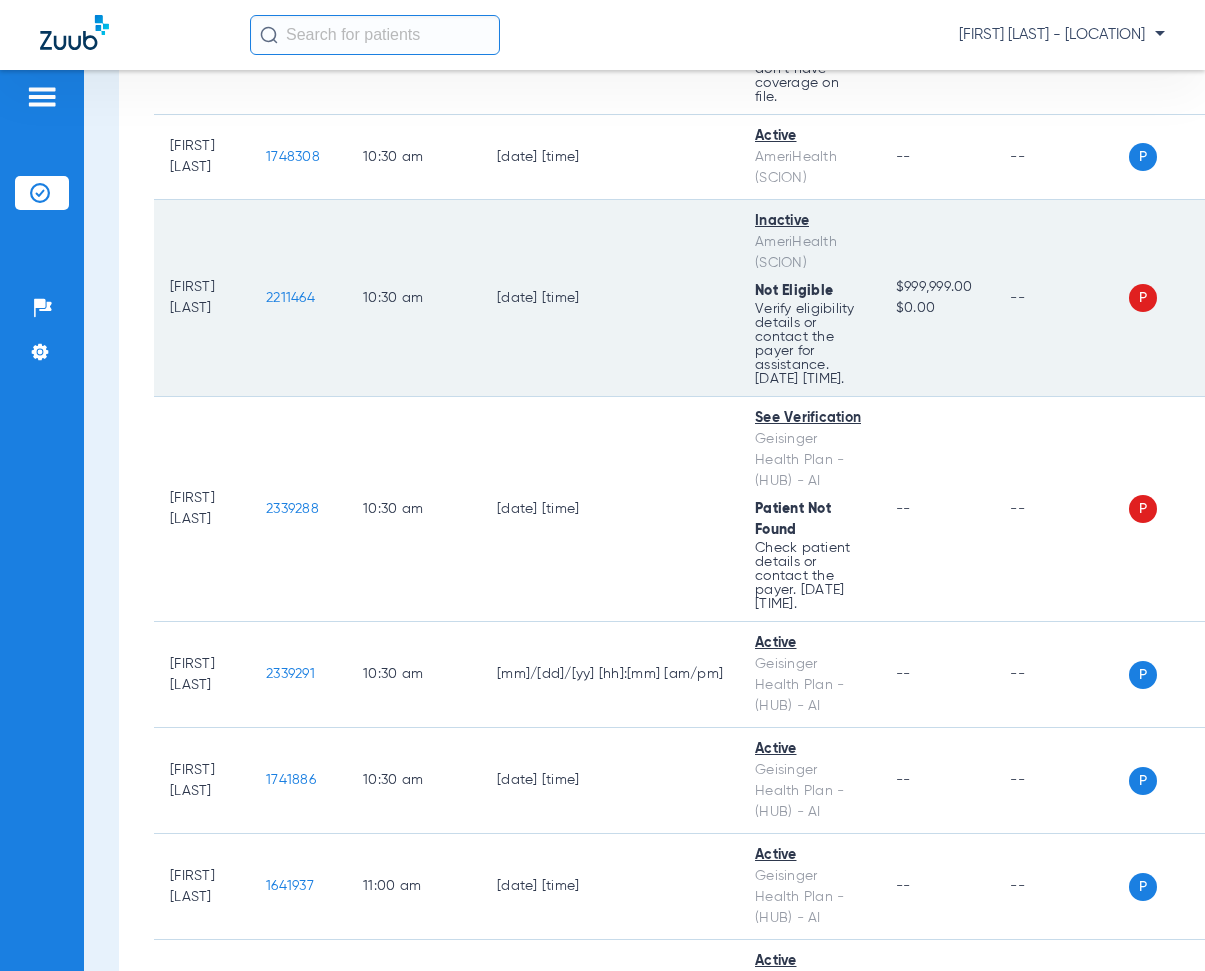 scroll, scrollTop: 8600, scrollLeft: 0, axis: vertical 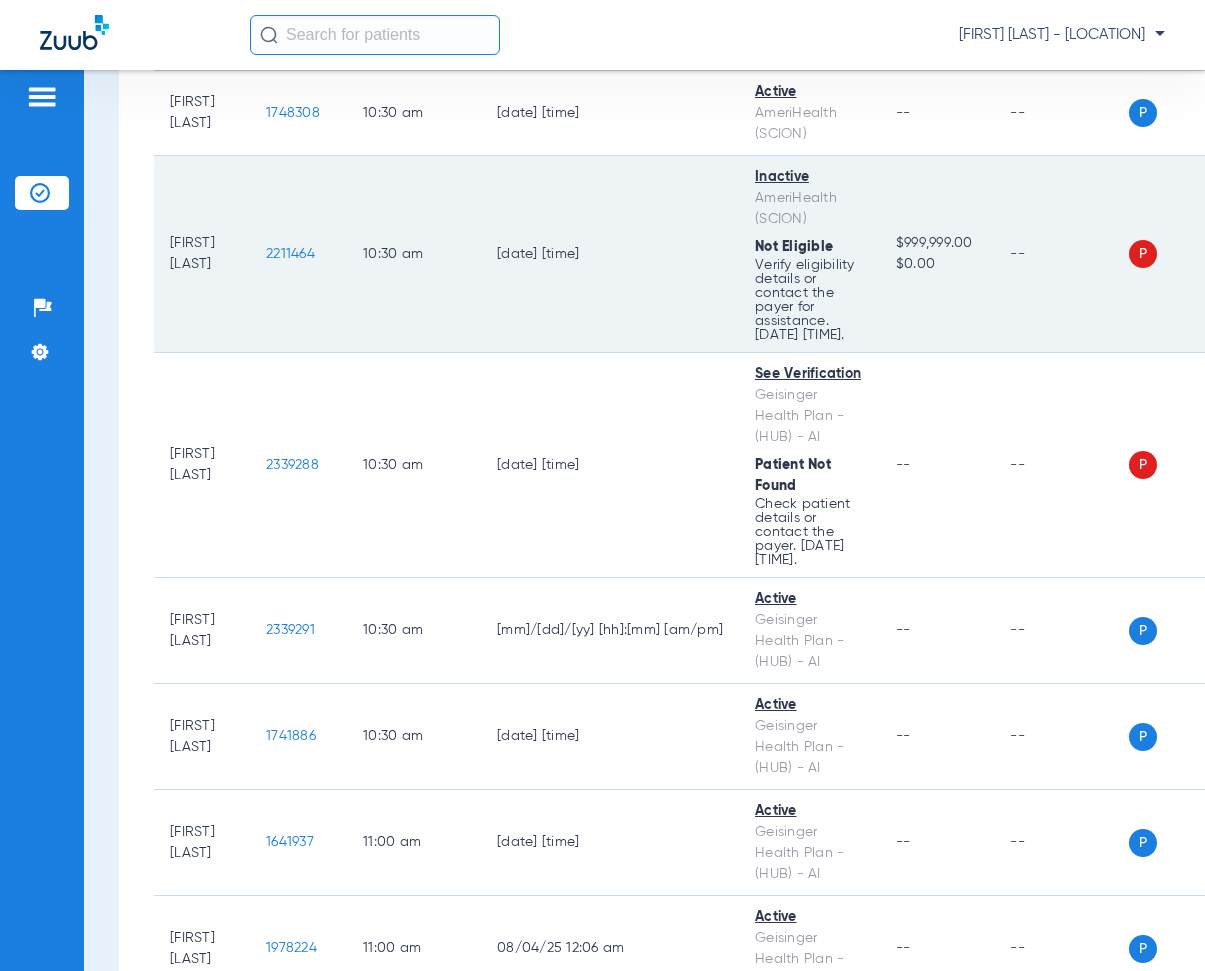 drag, startPoint x: 280, startPoint y: 275, endPoint x: 334, endPoint y: 264, distance: 55.108982 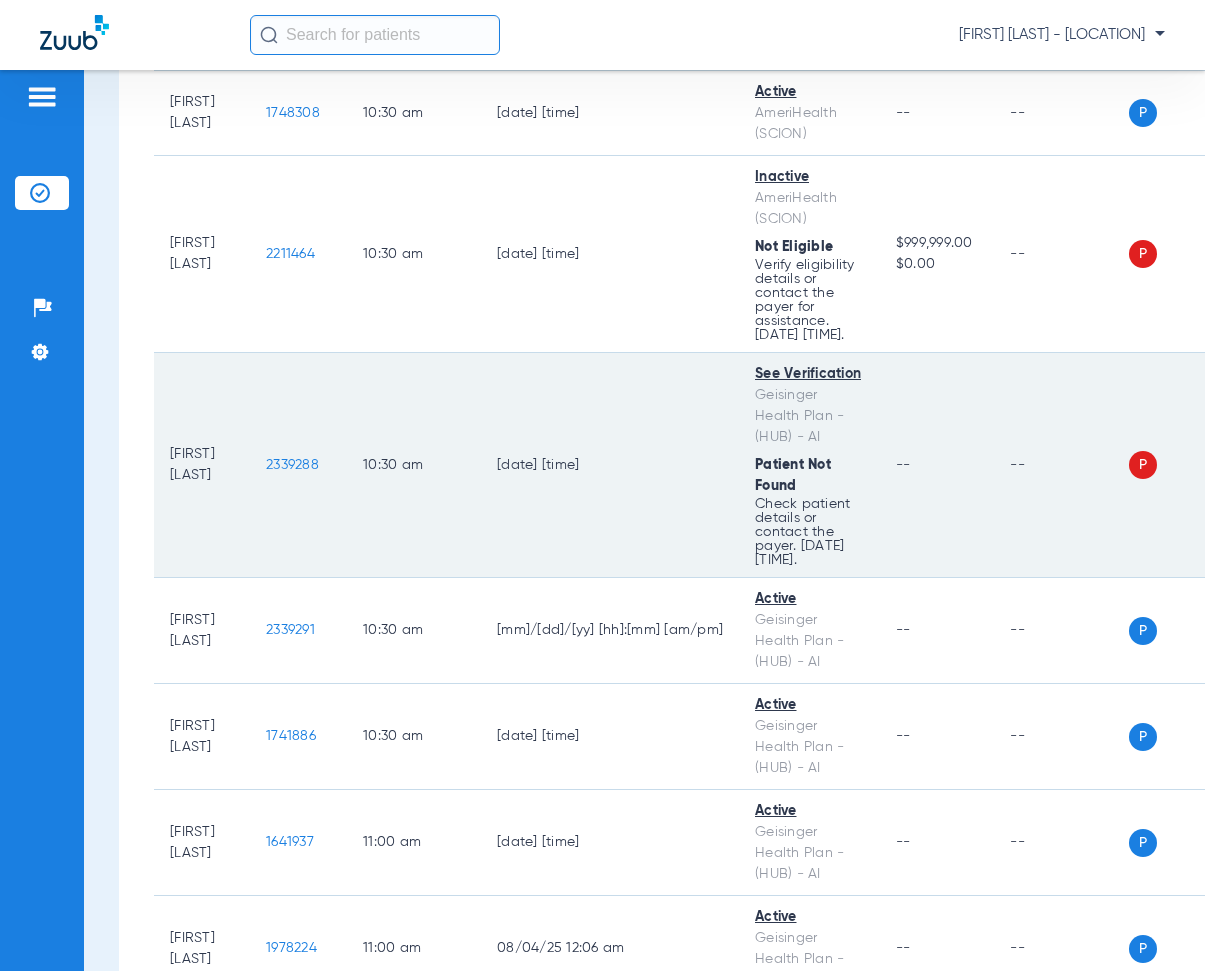 drag, startPoint x: 281, startPoint y: 500, endPoint x: 368, endPoint y: 512, distance: 87.823685 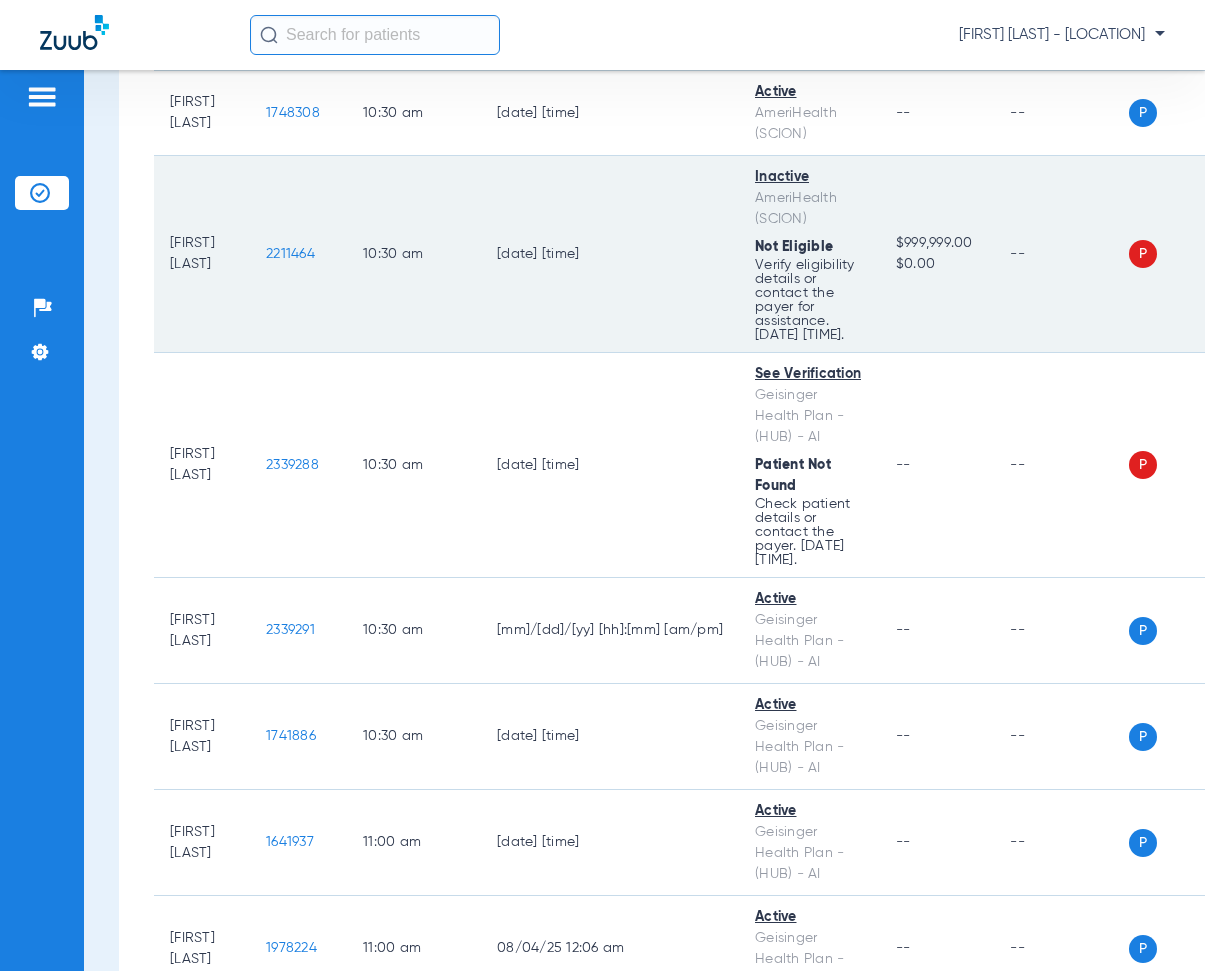 click on "10:30 AM" 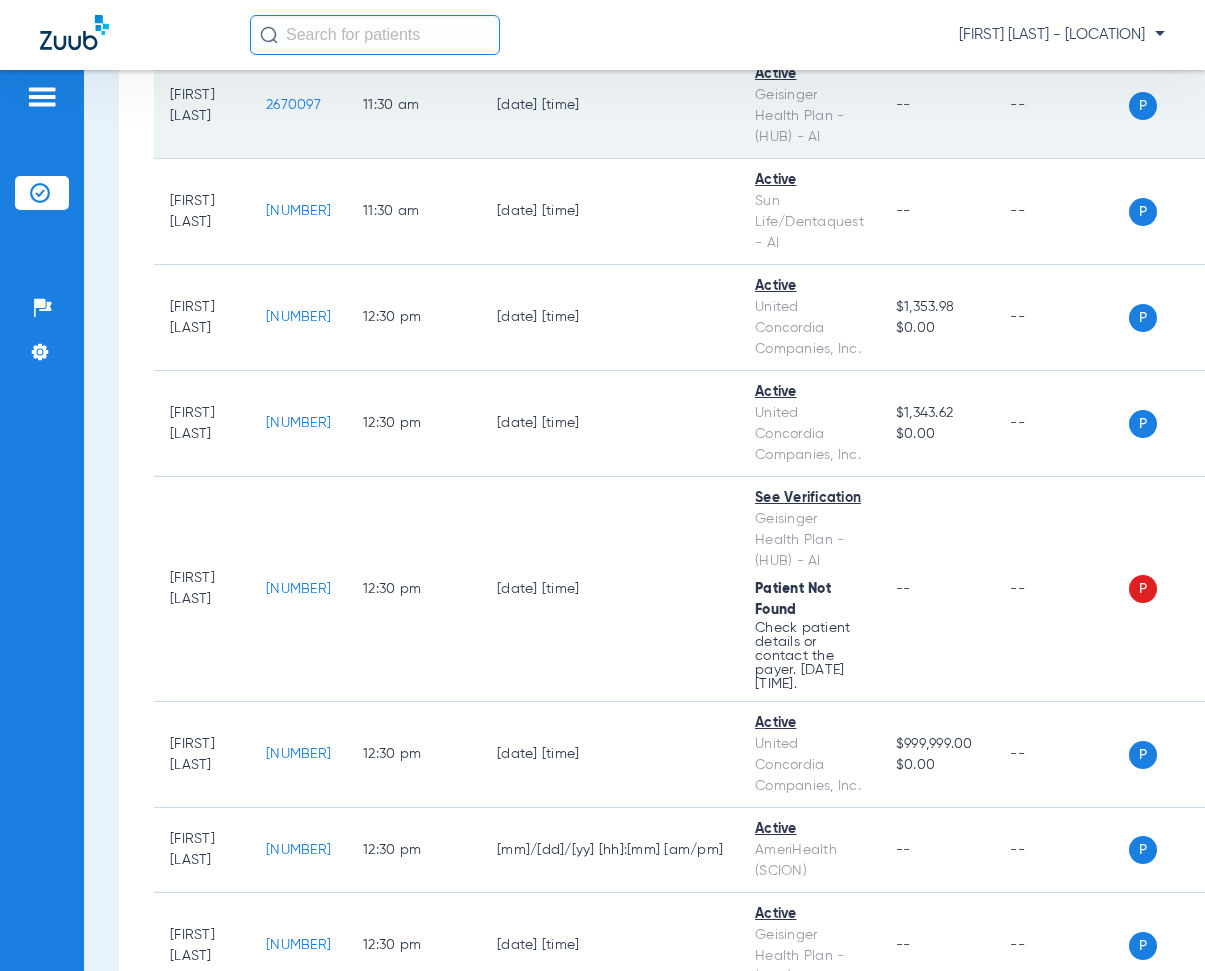 scroll, scrollTop: 11800, scrollLeft: 0, axis: vertical 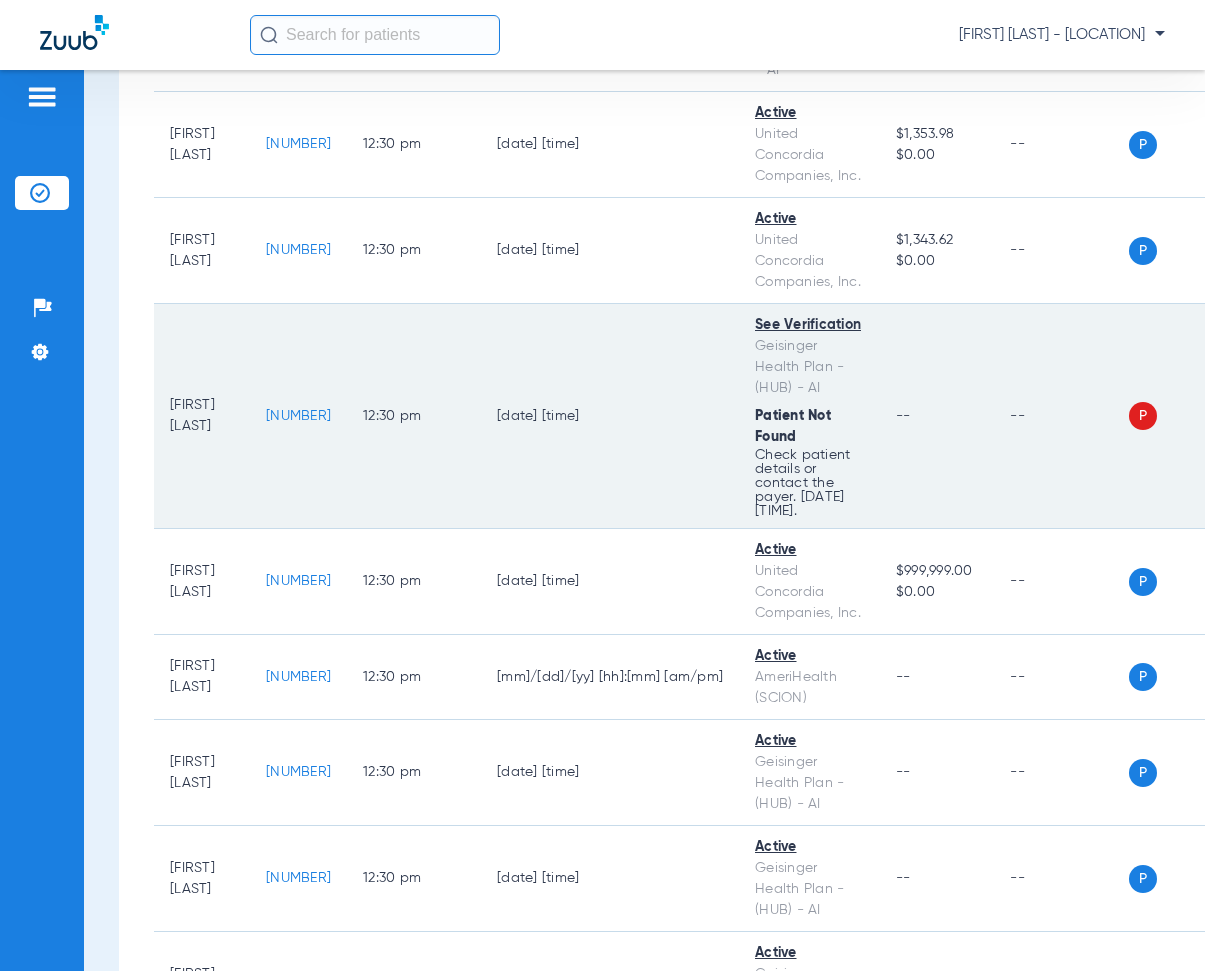 drag, startPoint x: 280, startPoint y: 463, endPoint x: 336, endPoint y: 445, distance: 58.821766 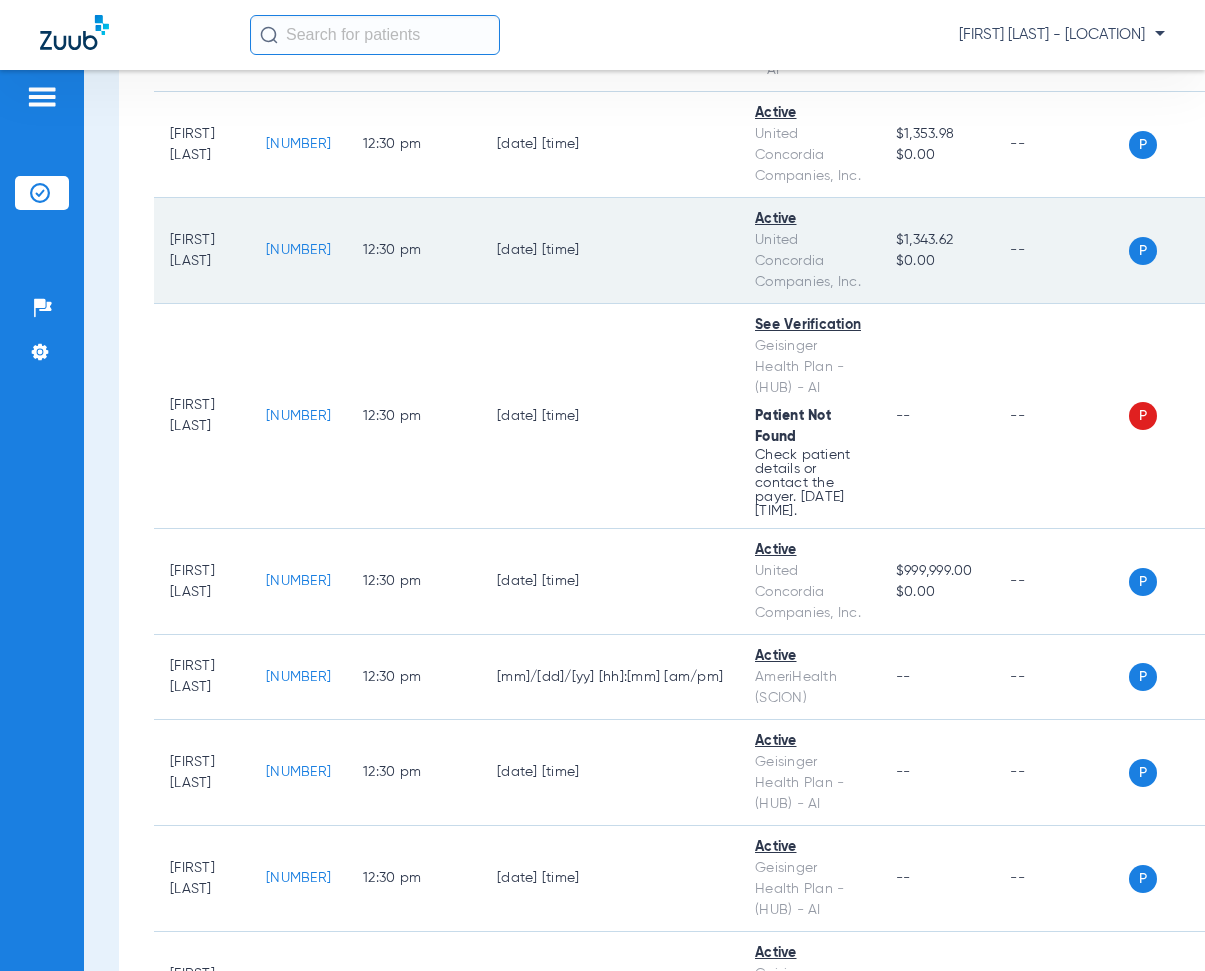 click on "[NUMBER]" 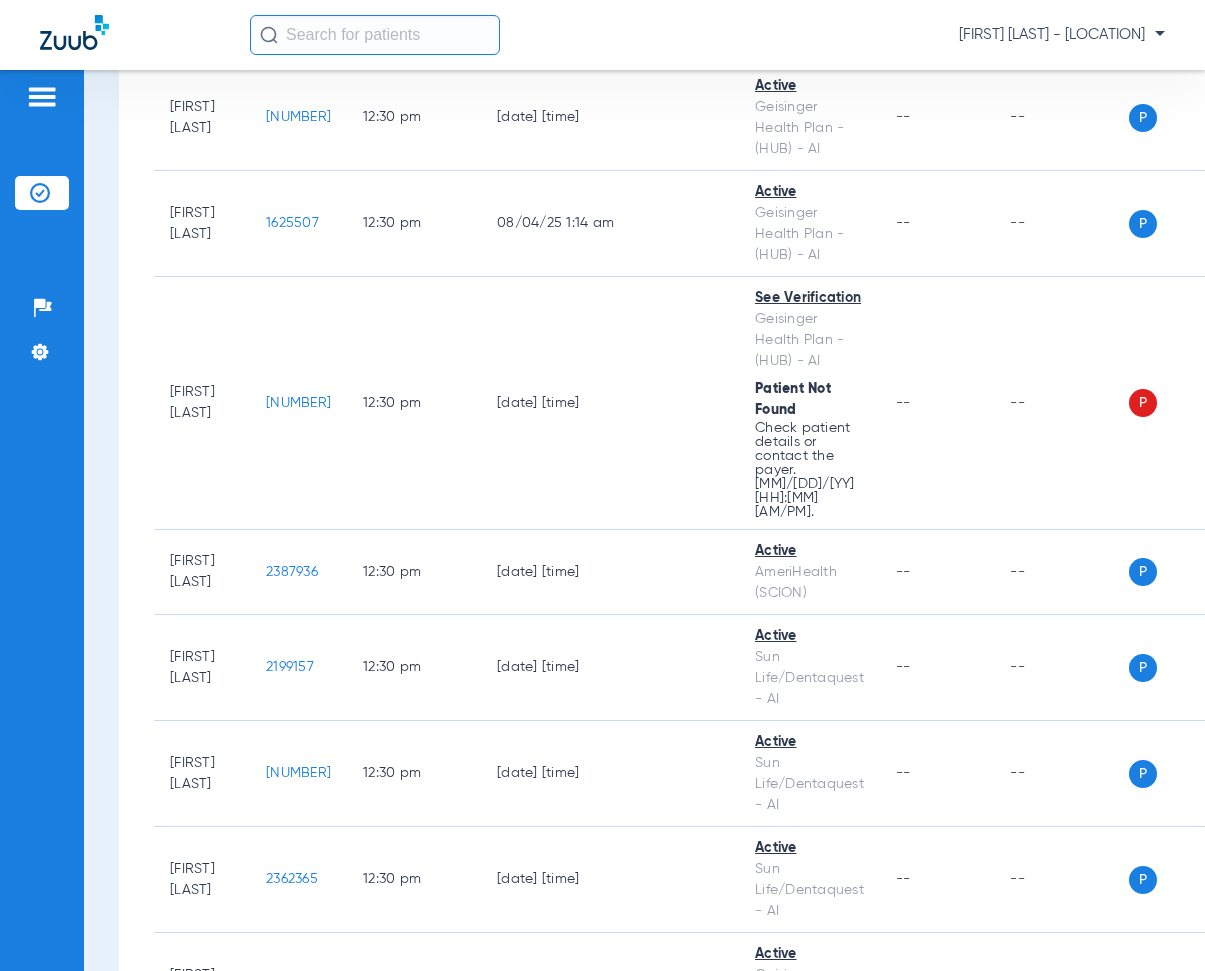 scroll, scrollTop: 12600, scrollLeft: 0, axis: vertical 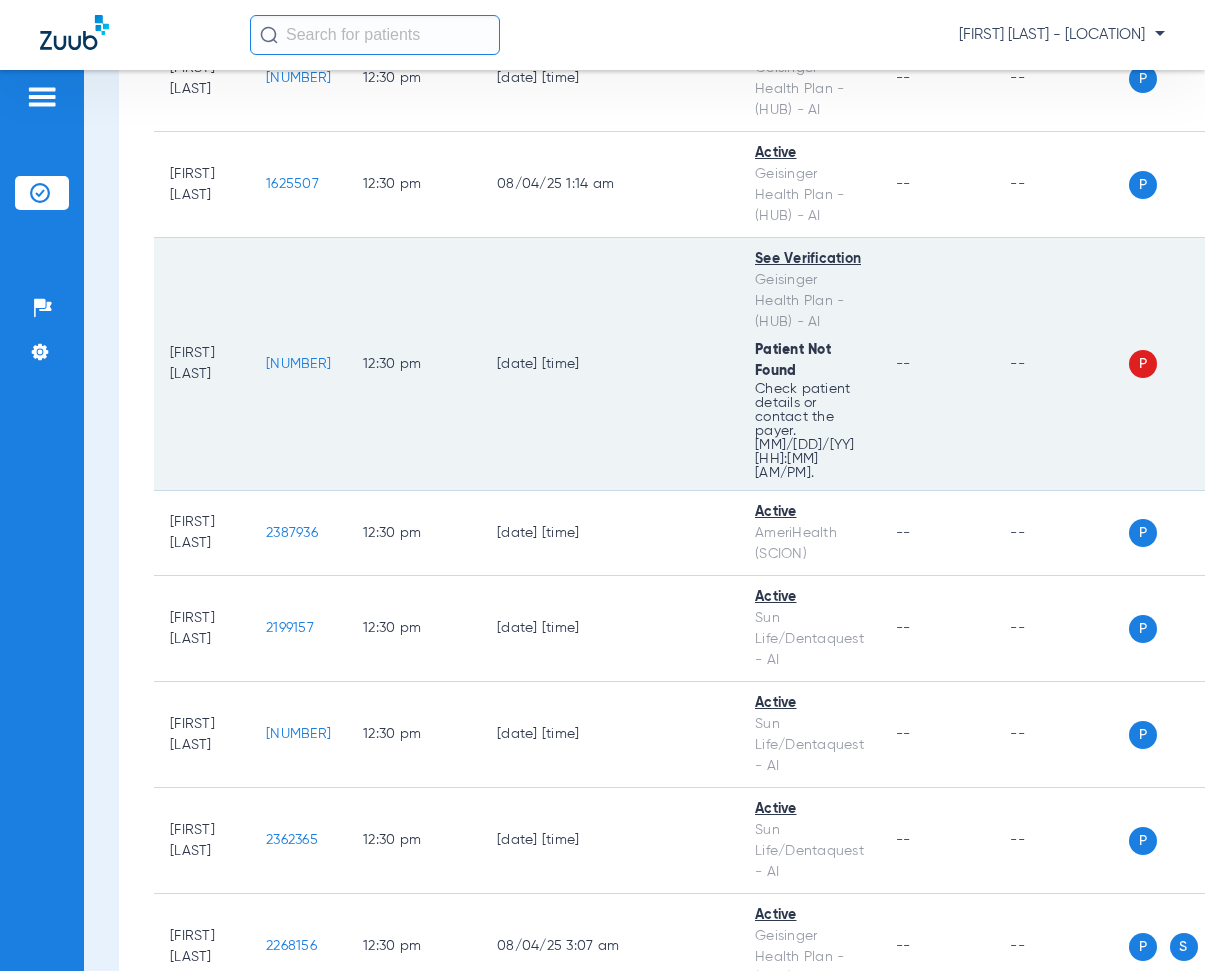 drag, startPoint x: 284, startPoint y: 411, endPoint x: 349, endPoint y: 420, distance: 65.62012 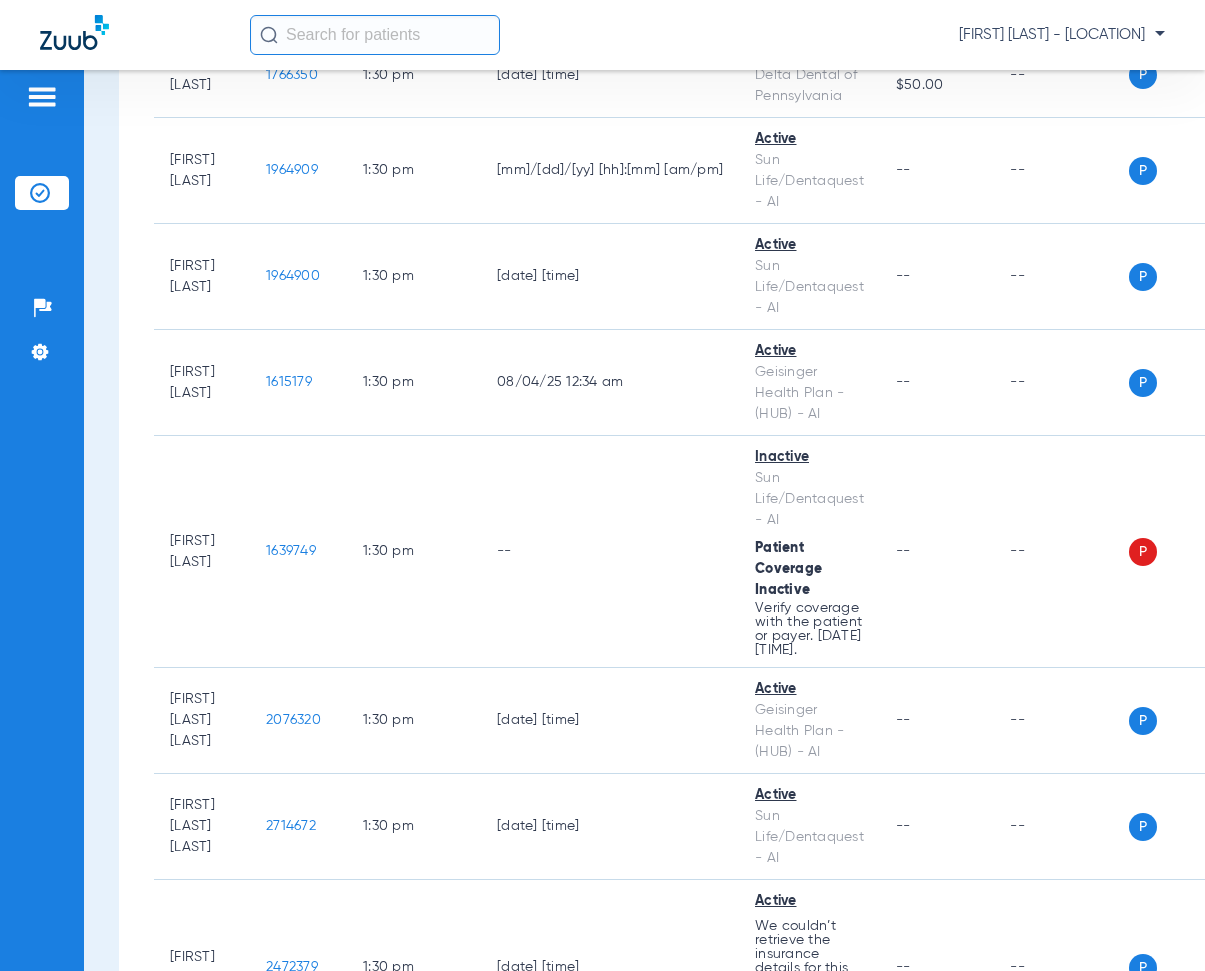 scroll, scrollTop: 15500, scrollLeft: 0, axis: vertical 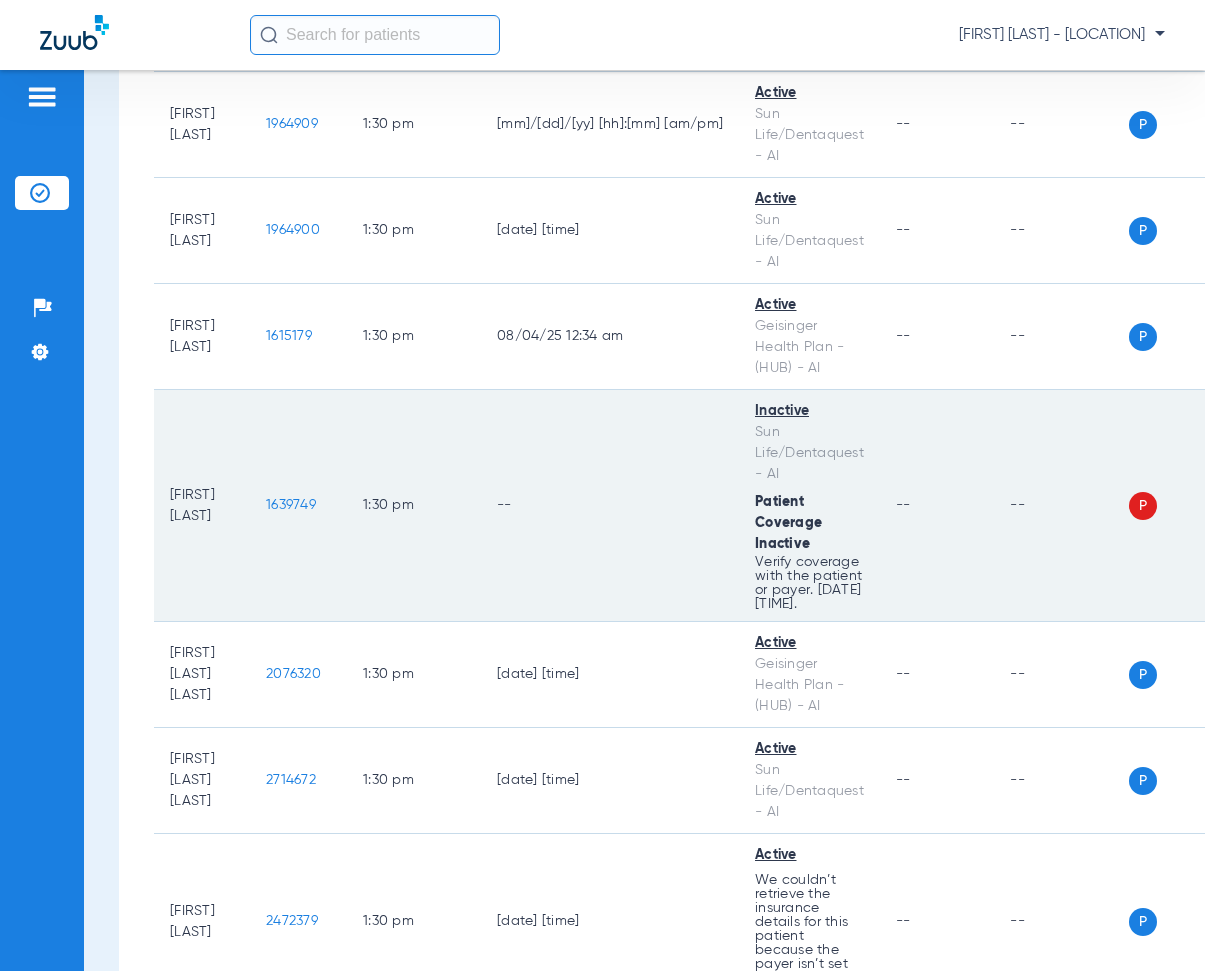 drag, startPoint x: 281, startPoint y: 552, endPoint x: 310, endPoint y: 527, distance: 38.28838 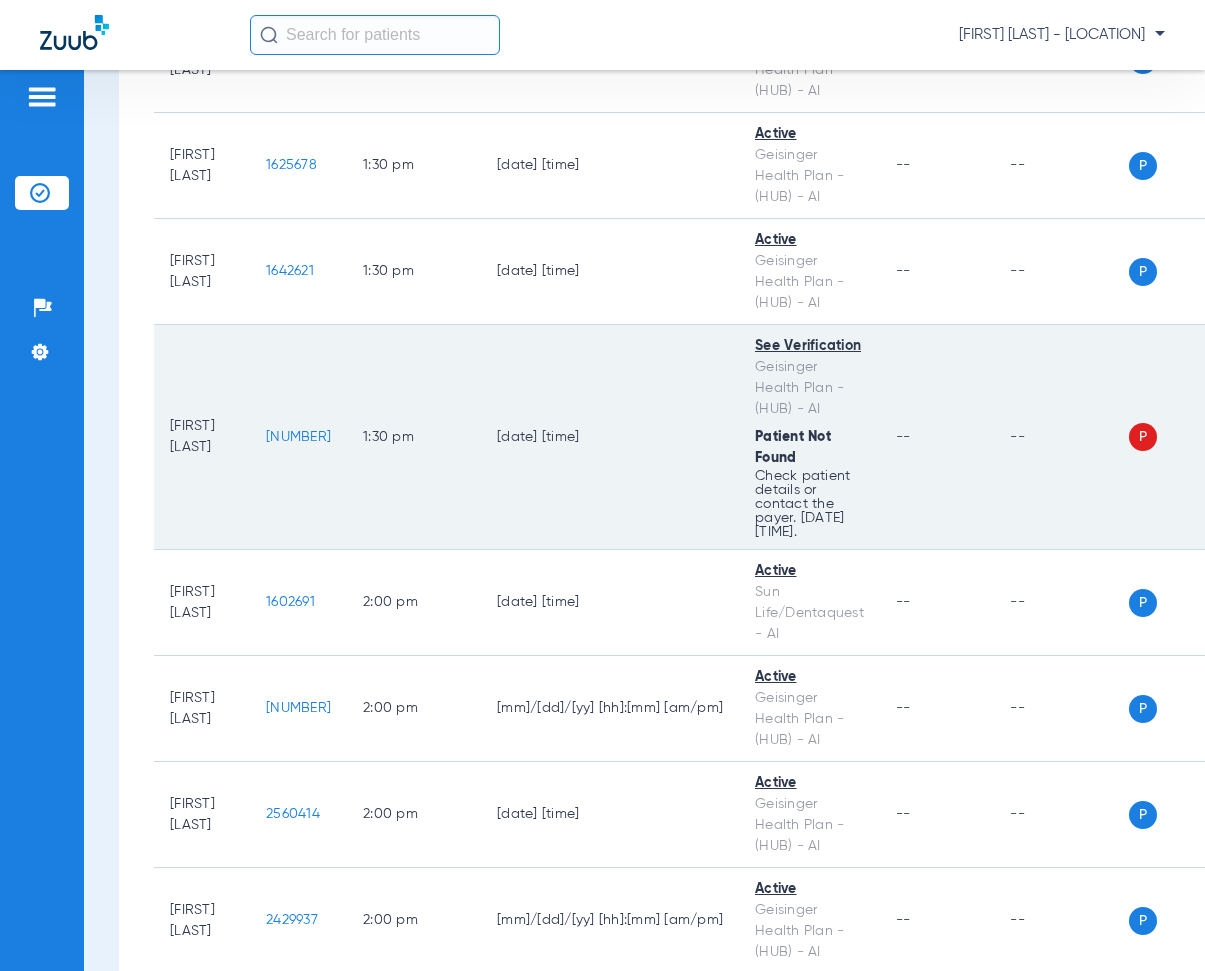 scroll, scrollTop: 16800, scrollLeft: 0, axis: vertical 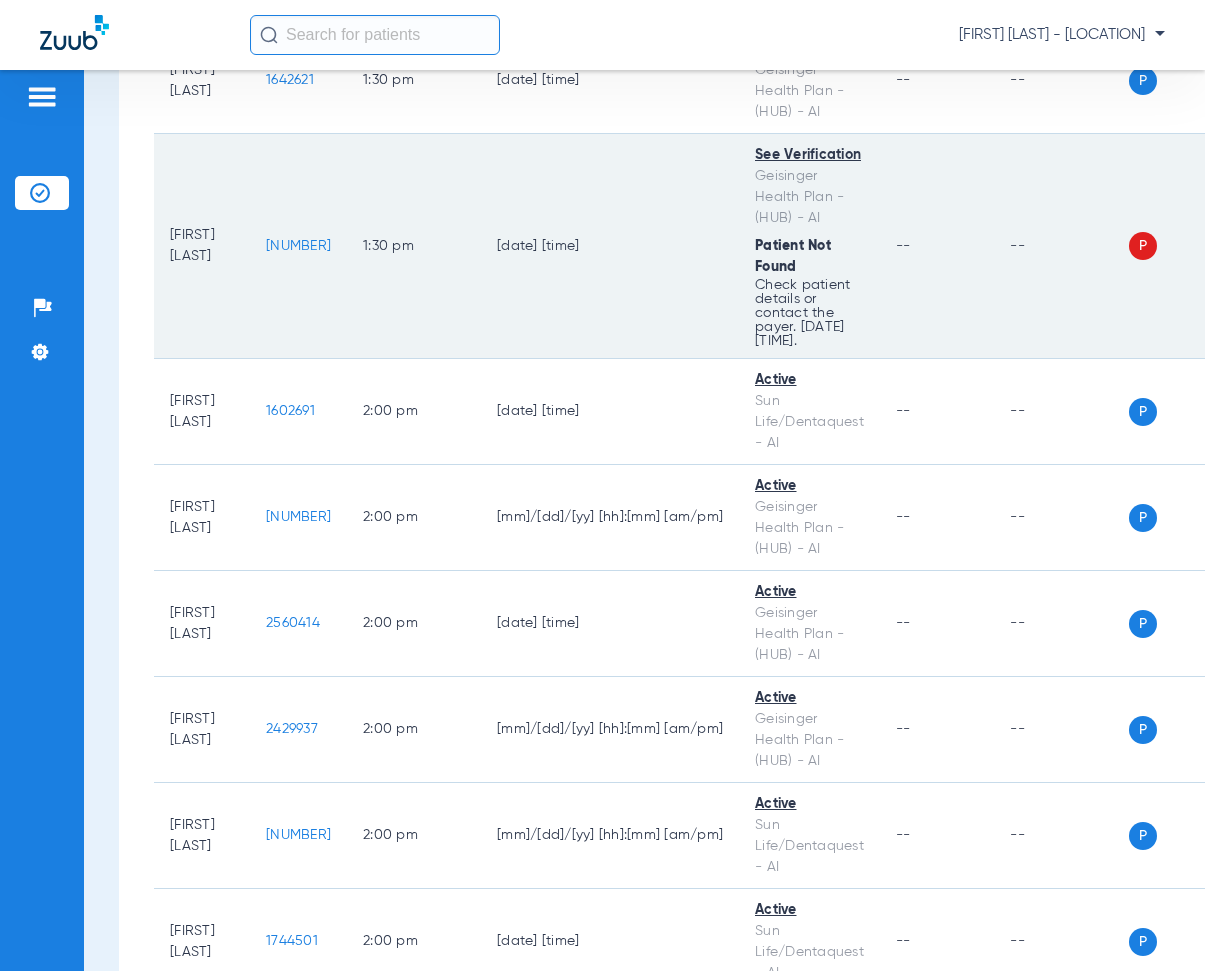 drag, startPoint x: 278, startPoint y: 308, endPoint x: 348, endPoint y: 326, distance: 72.277245 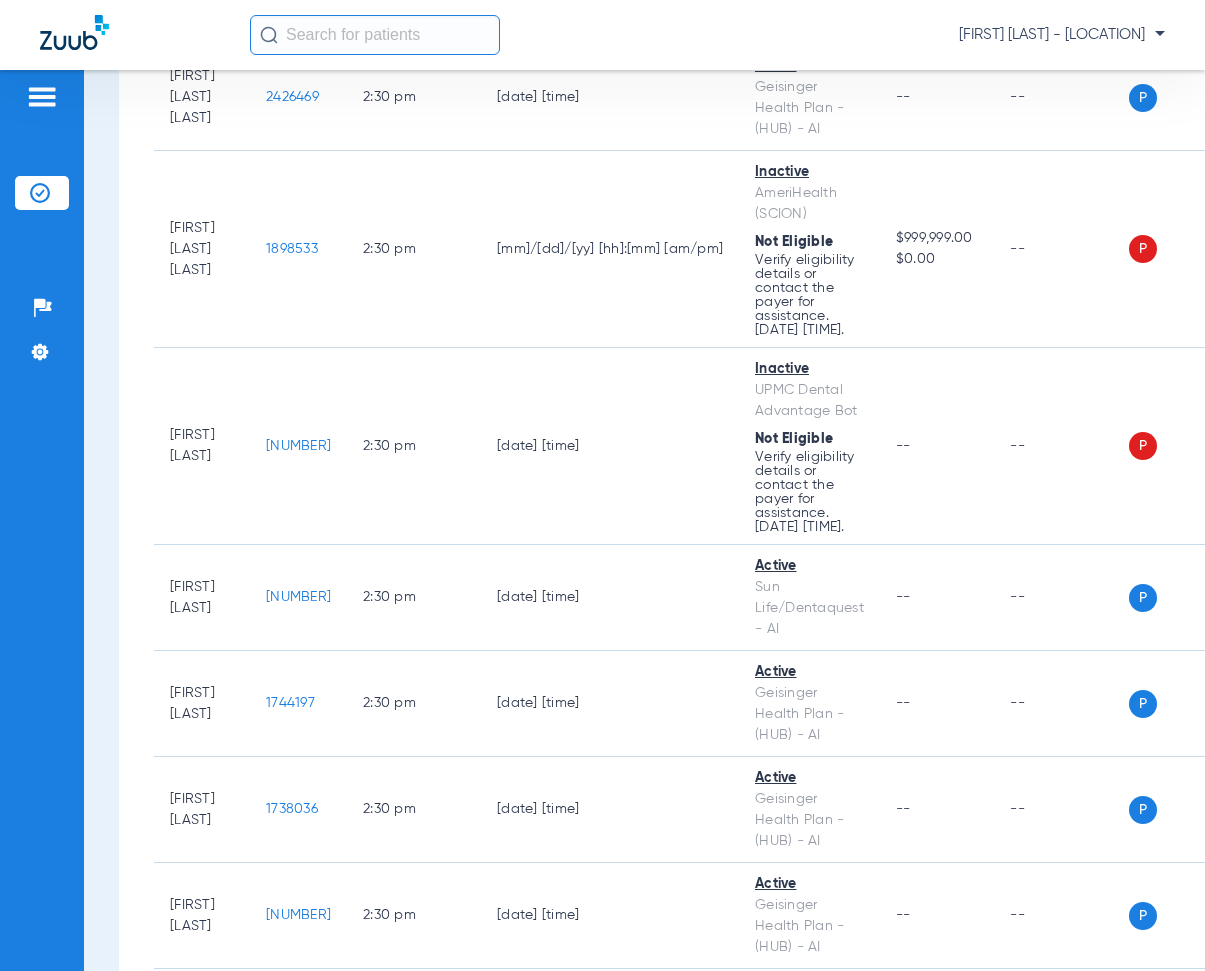 scroll, scrollTop: 18700, scrollLeft: 0, axis: vertical 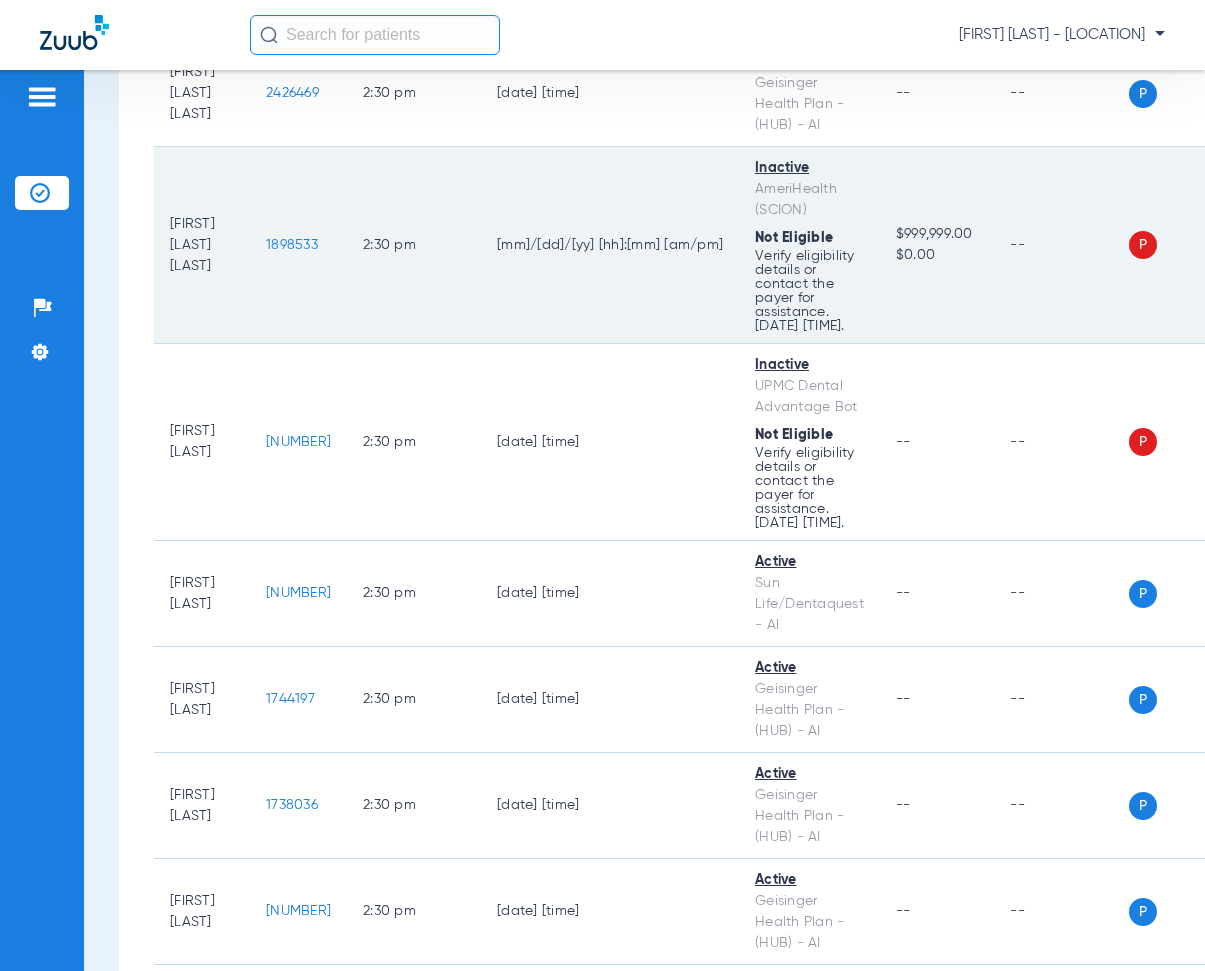 drag, startPoint x: 282, startPoint y: 322, endPoint x: 352, endPoint y: 333, distance: 70.85902 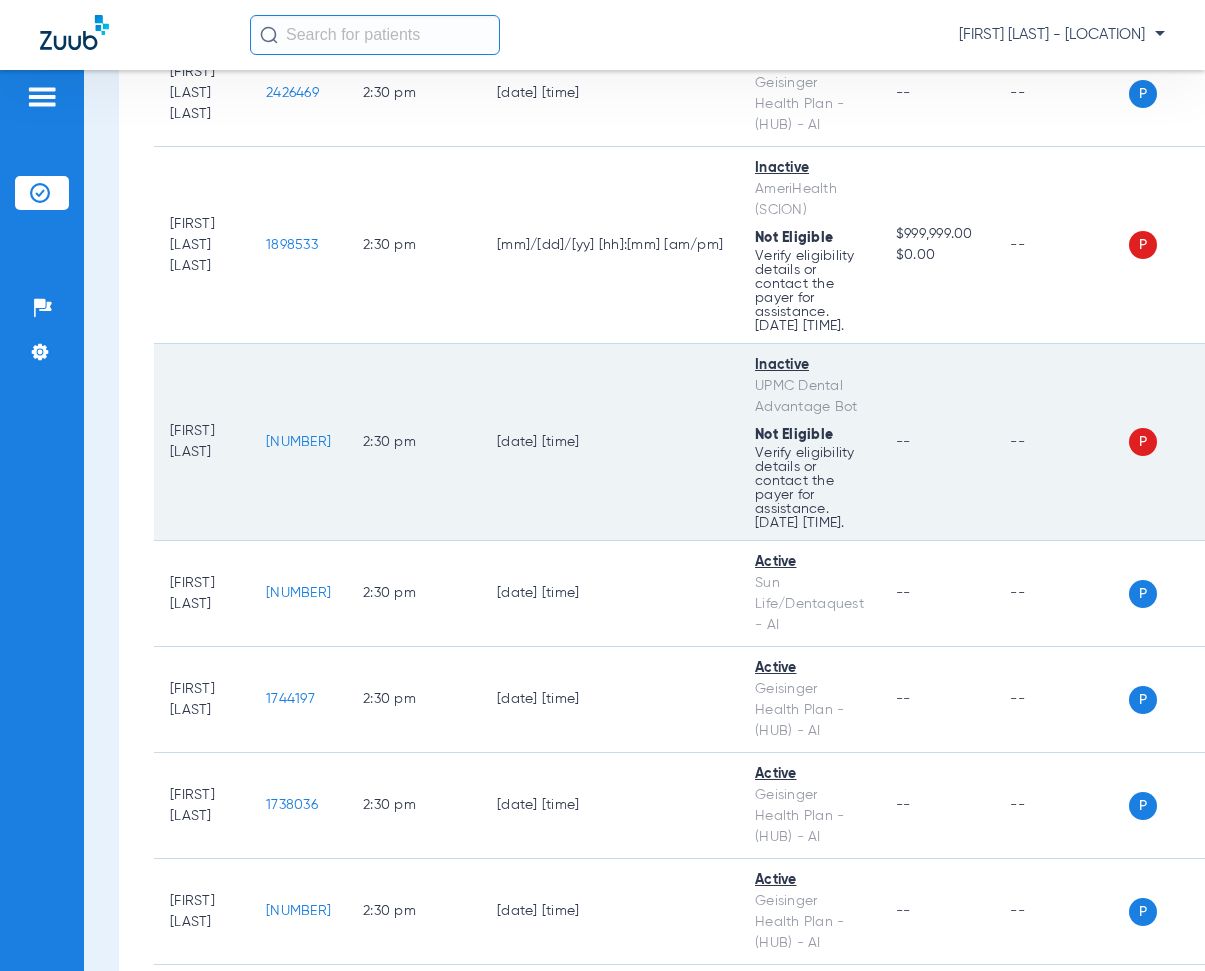 drag, startPoint x: 276, startPoint y: 532, endPoint x: 336, endPoint y: 535, distance: 60.074955 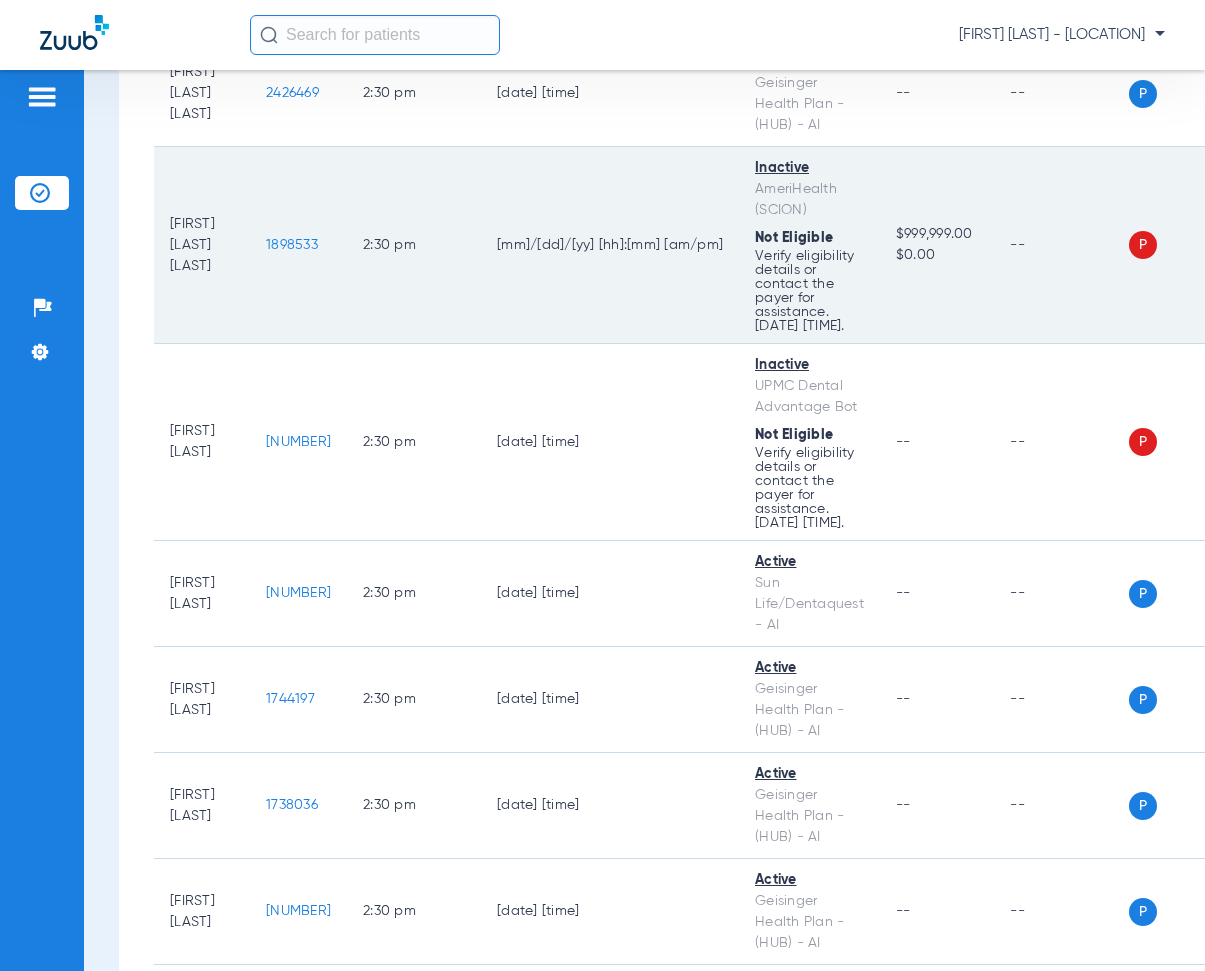 click on "1898533" 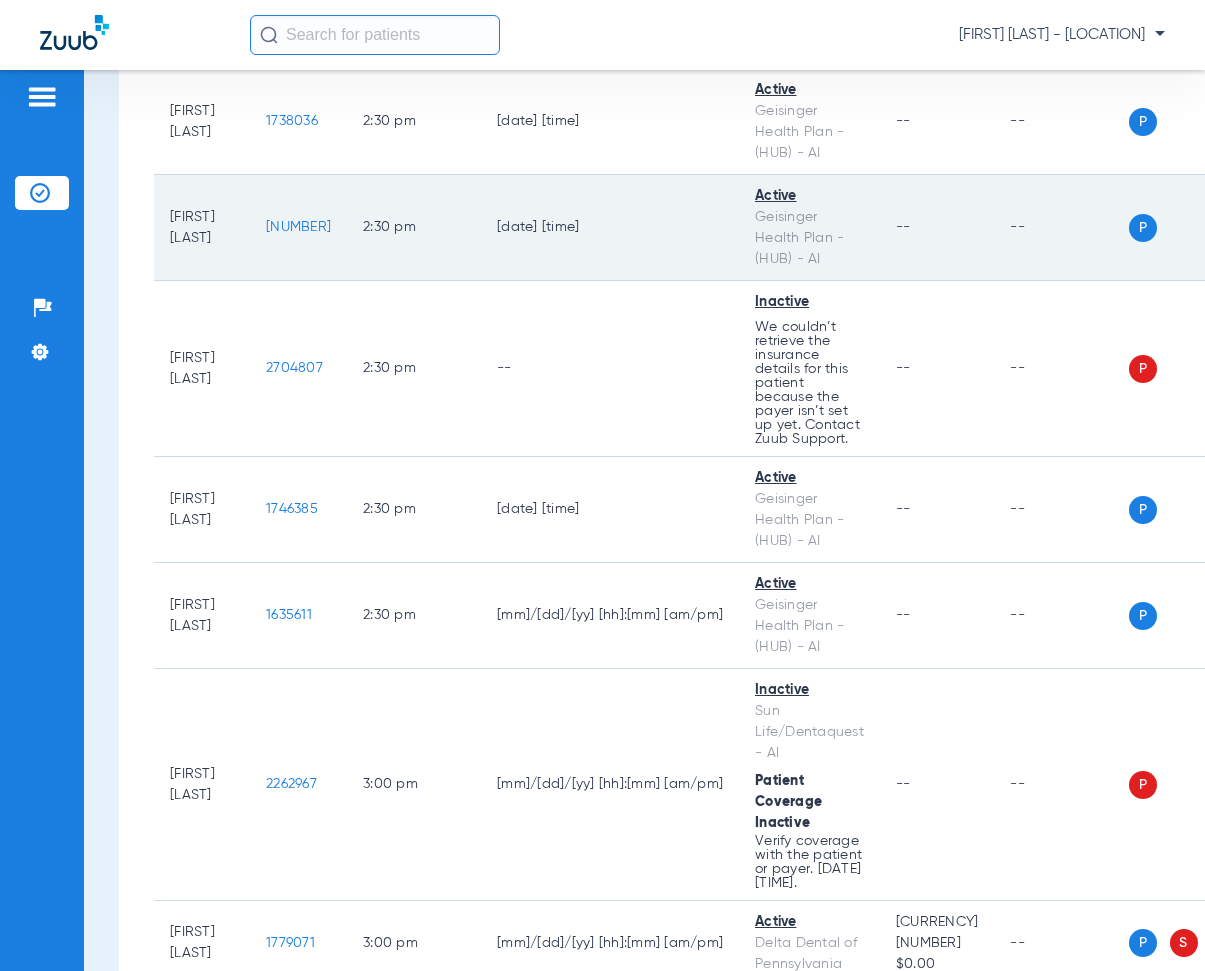 scroll, scrollTop: 19500, scrollLeft: 0, axis: vertical 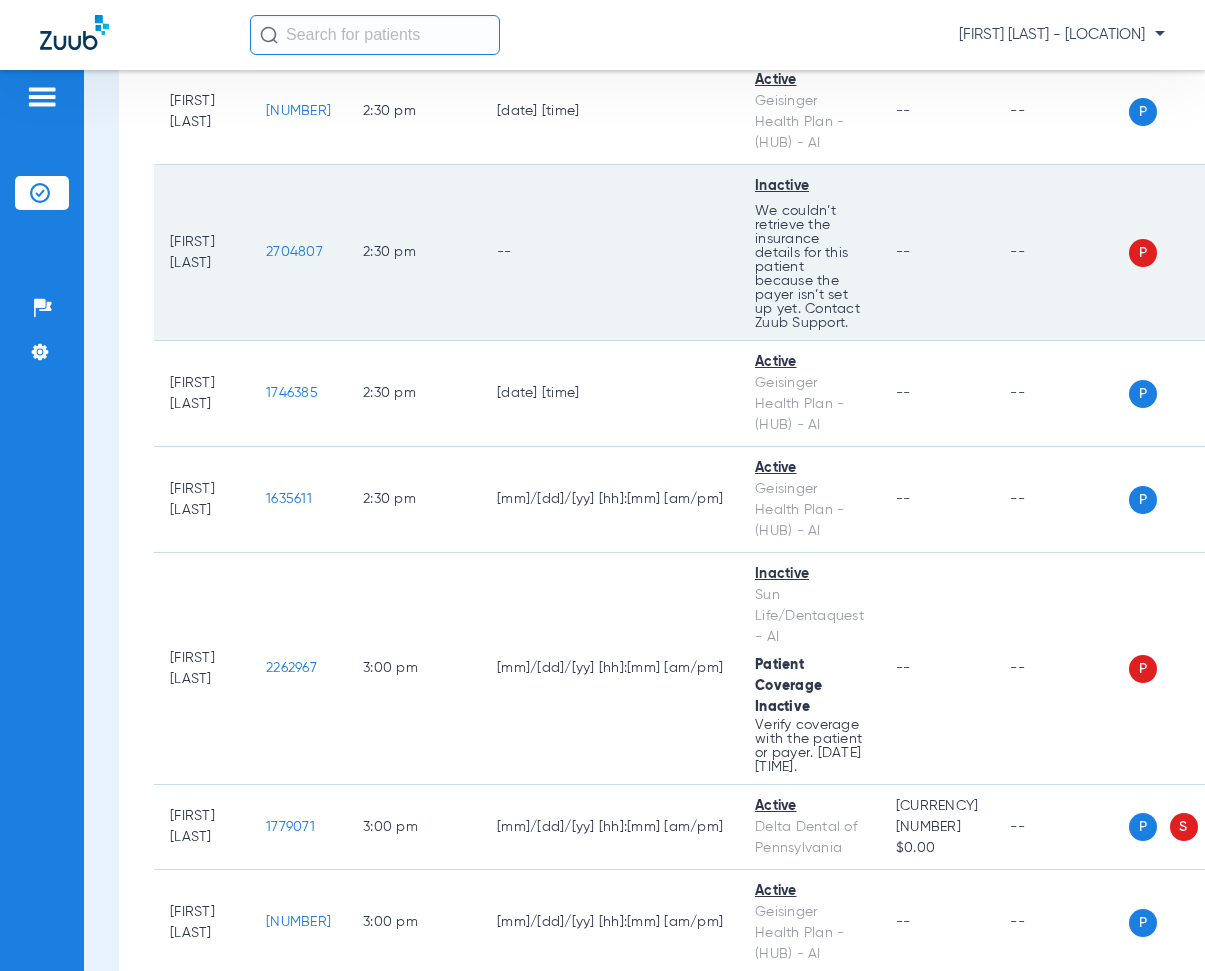 drag, startPoint x: 275, startPoint y: 348, endPoint x: 364, endPoint y: 362, distance: 90.0944 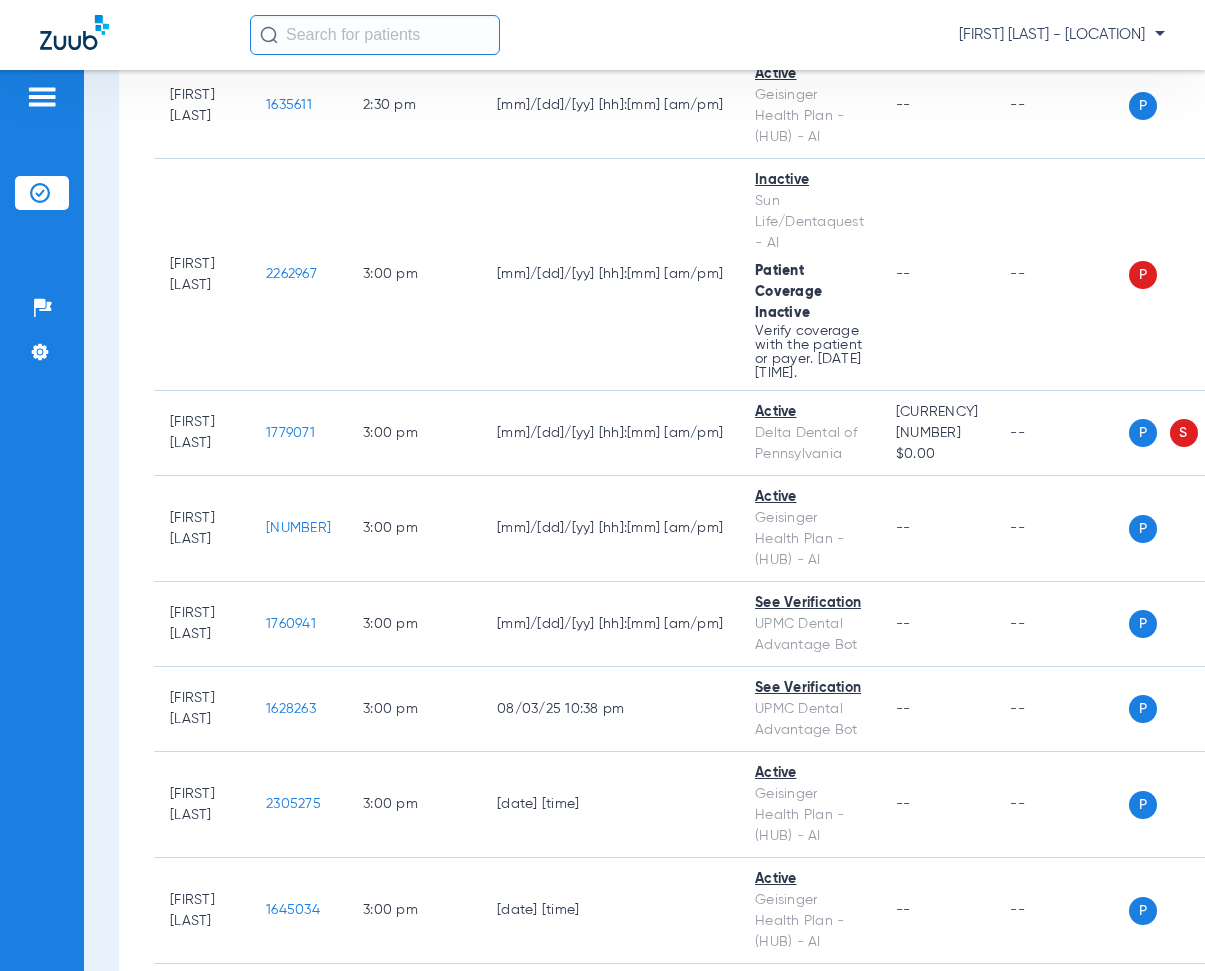 scroll, scrollTop: 19900, scrollLeft: 0, axis: vertical 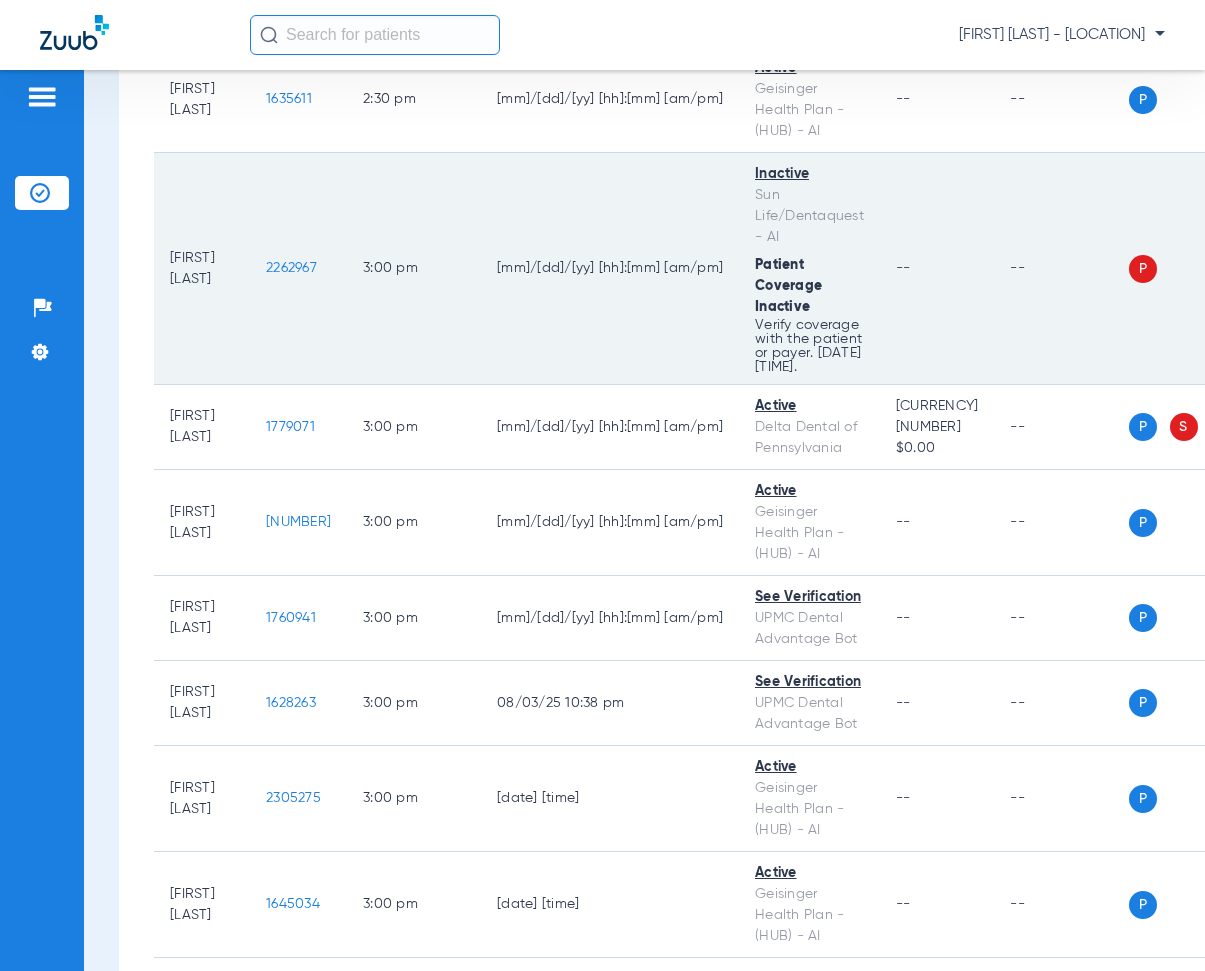 drag, startPoint x: 284, startPoint y: 368, endPoint x: 341, endPoint y: 389, distance: 60.74537 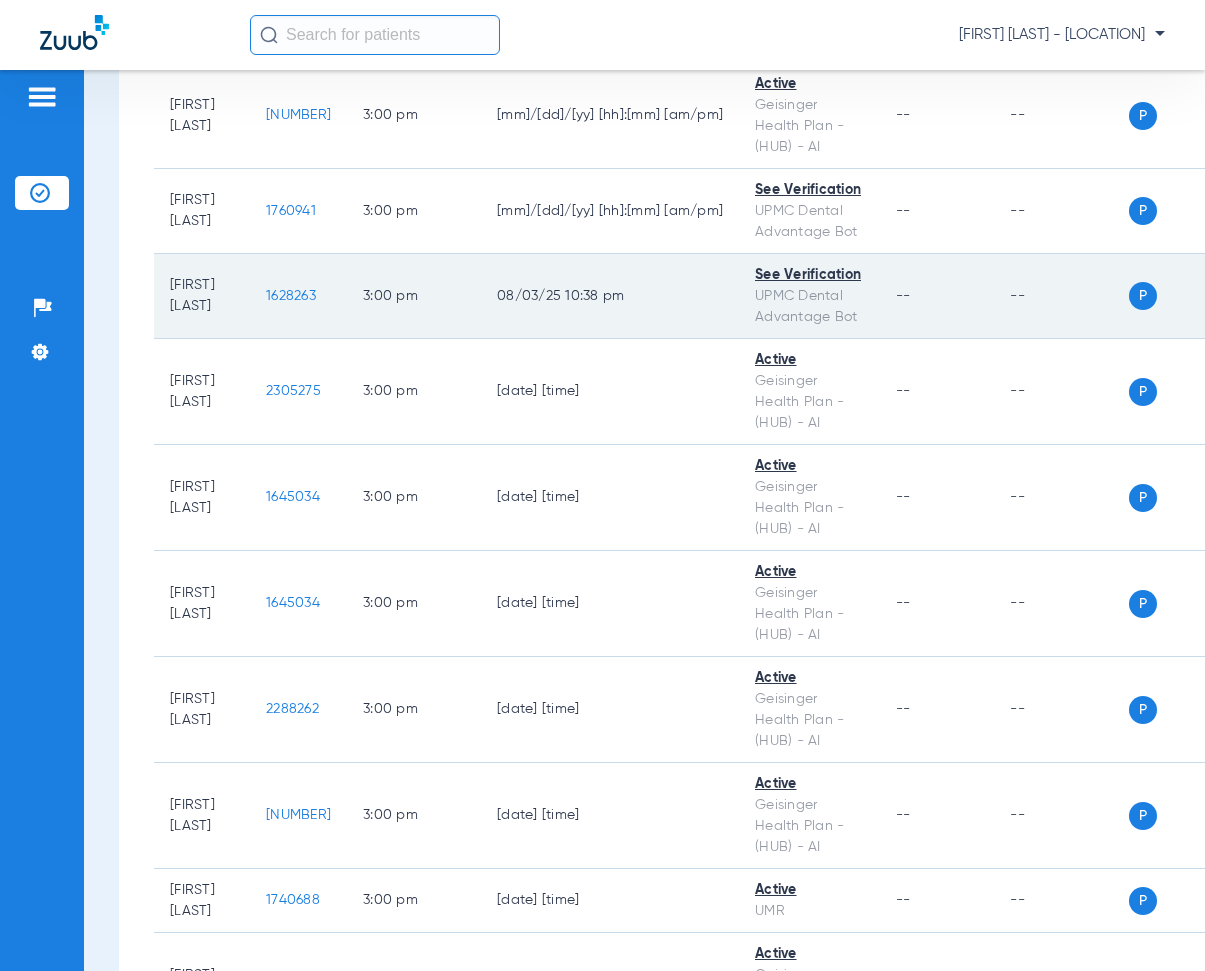 scroll, scrollTop: 20172, scrollLeft: 0, axis: vertical 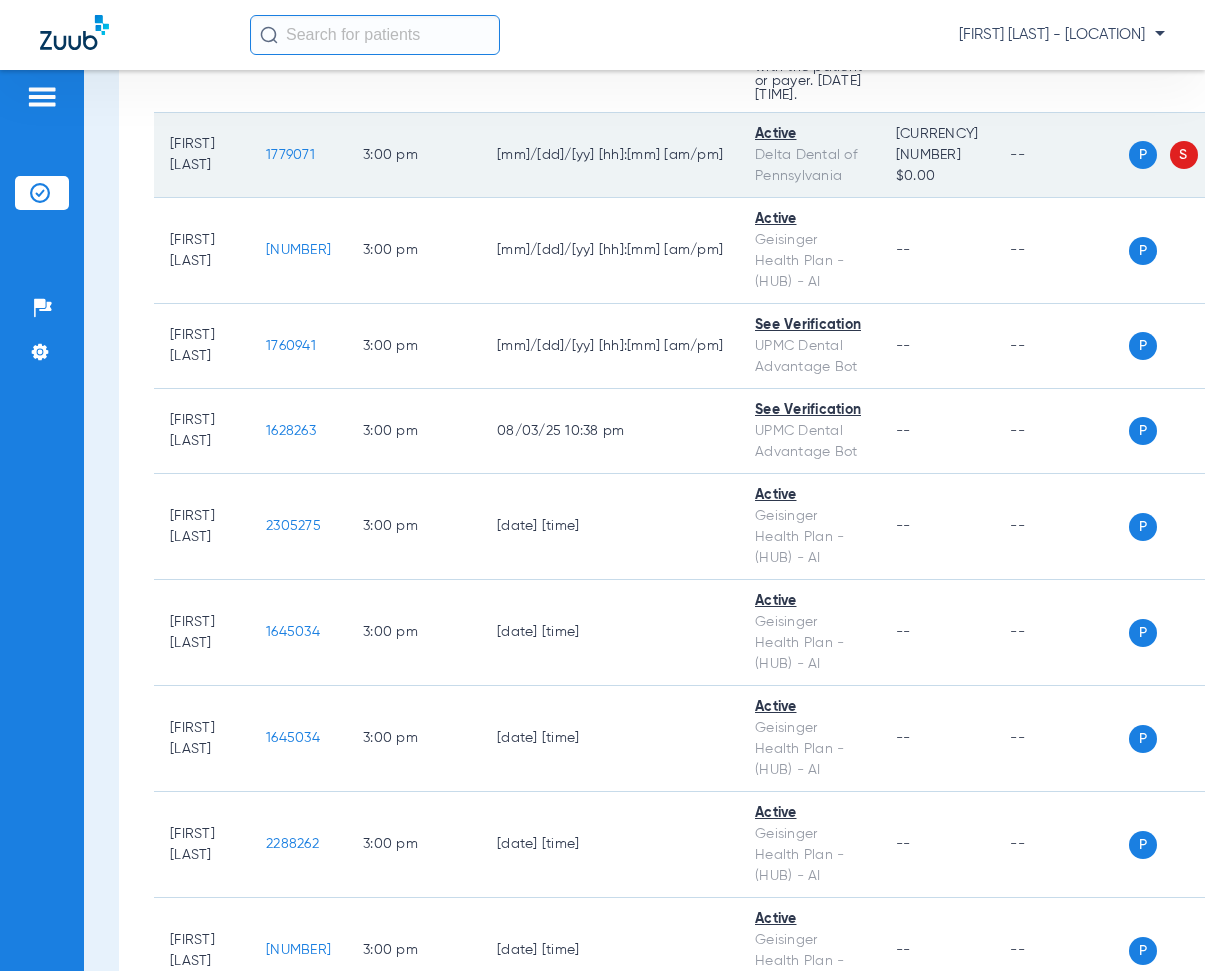 drag, startPoint x: 286, startPoint y: 265, endPoint x: 349, endPoint y: 274, distance: 63.63961 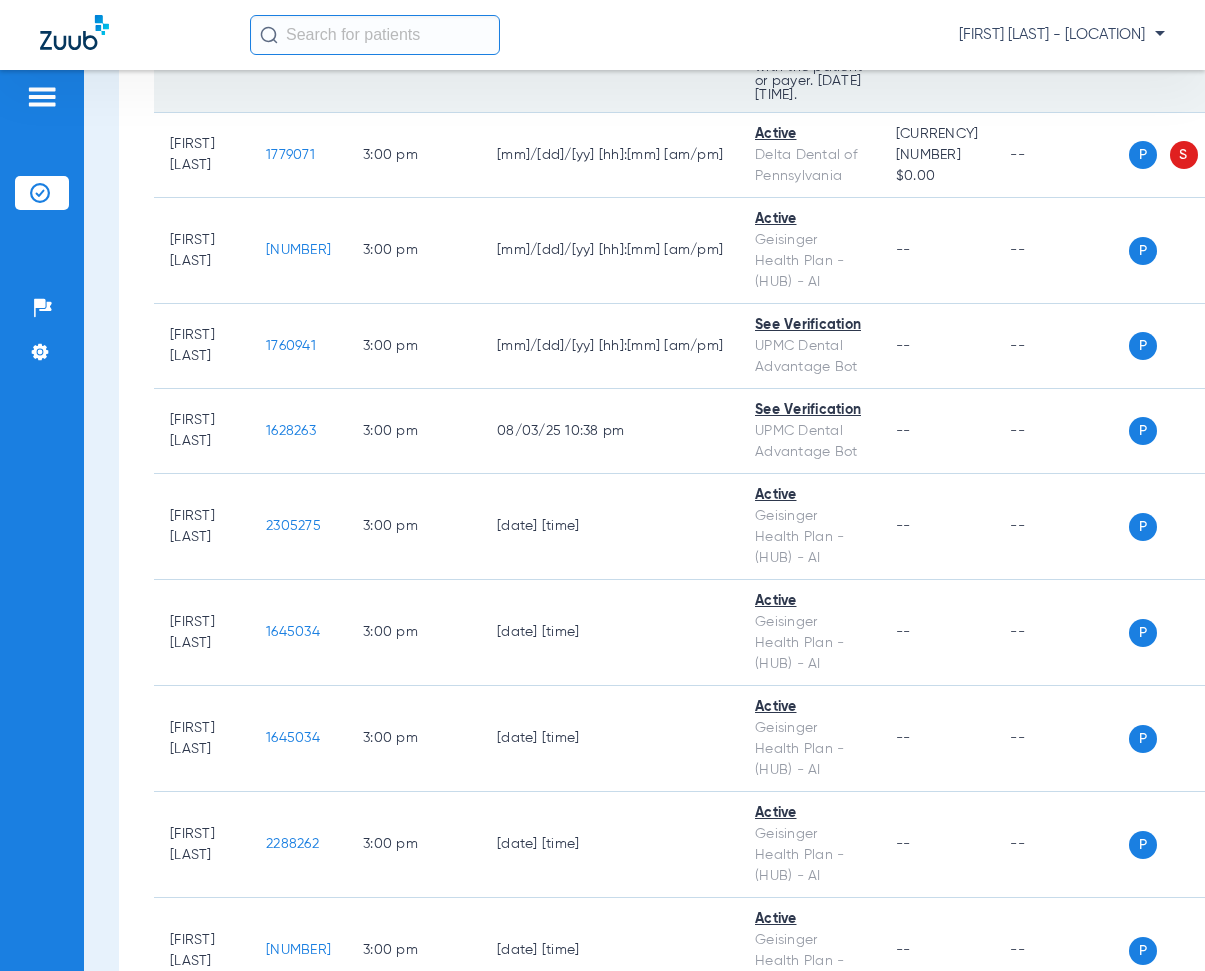 drag, startPoint x: 299, startPoint y: 223, endPoint x: 438, endPoint y: 189, distance: 143.09787 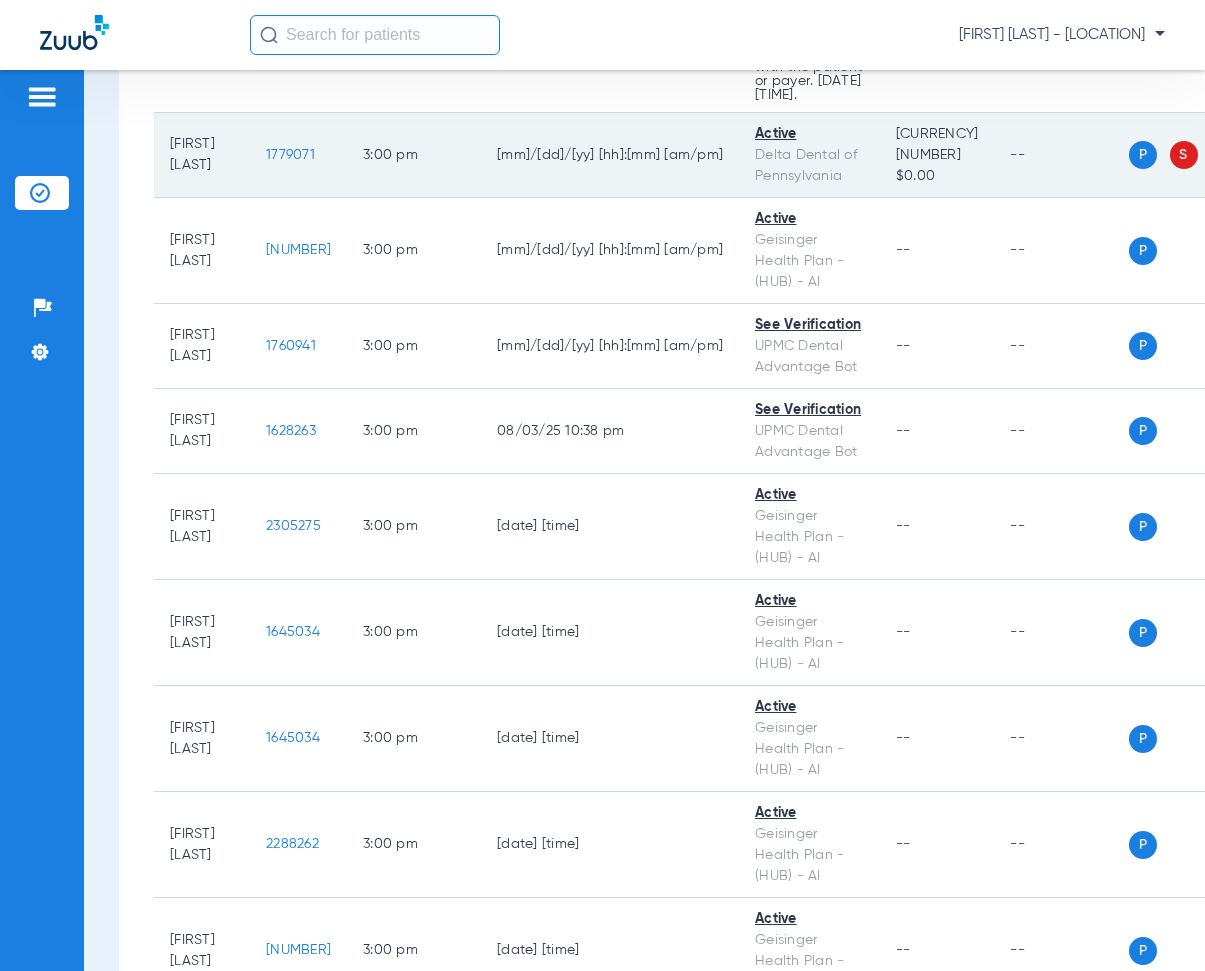 drag, startPoint x: 280, startPoint y: 263, endPoint x: 325, endPoint y: 256, distance: 45.54119 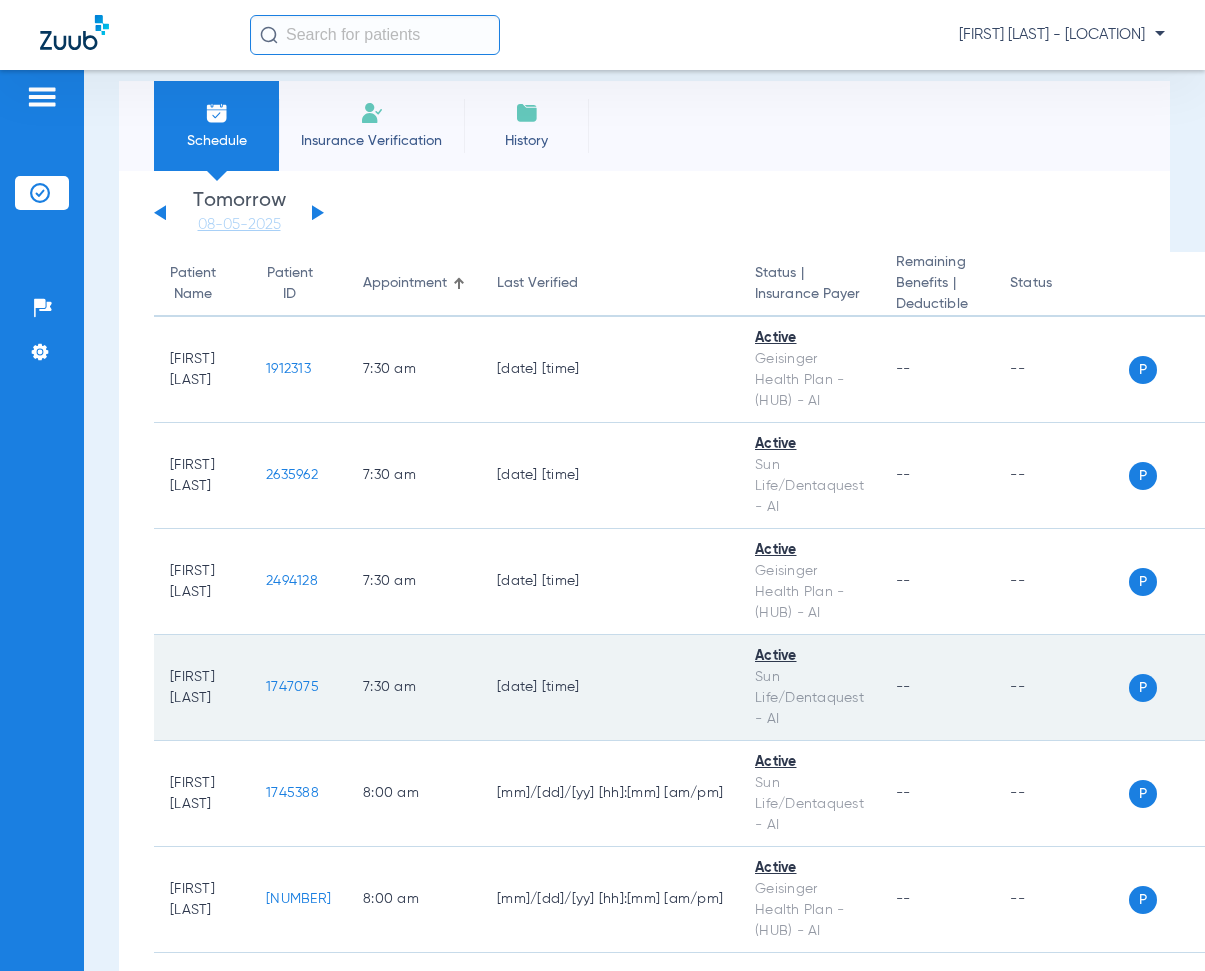 scroll, scrollTop: 0, scrollLeft: 0, axis: both 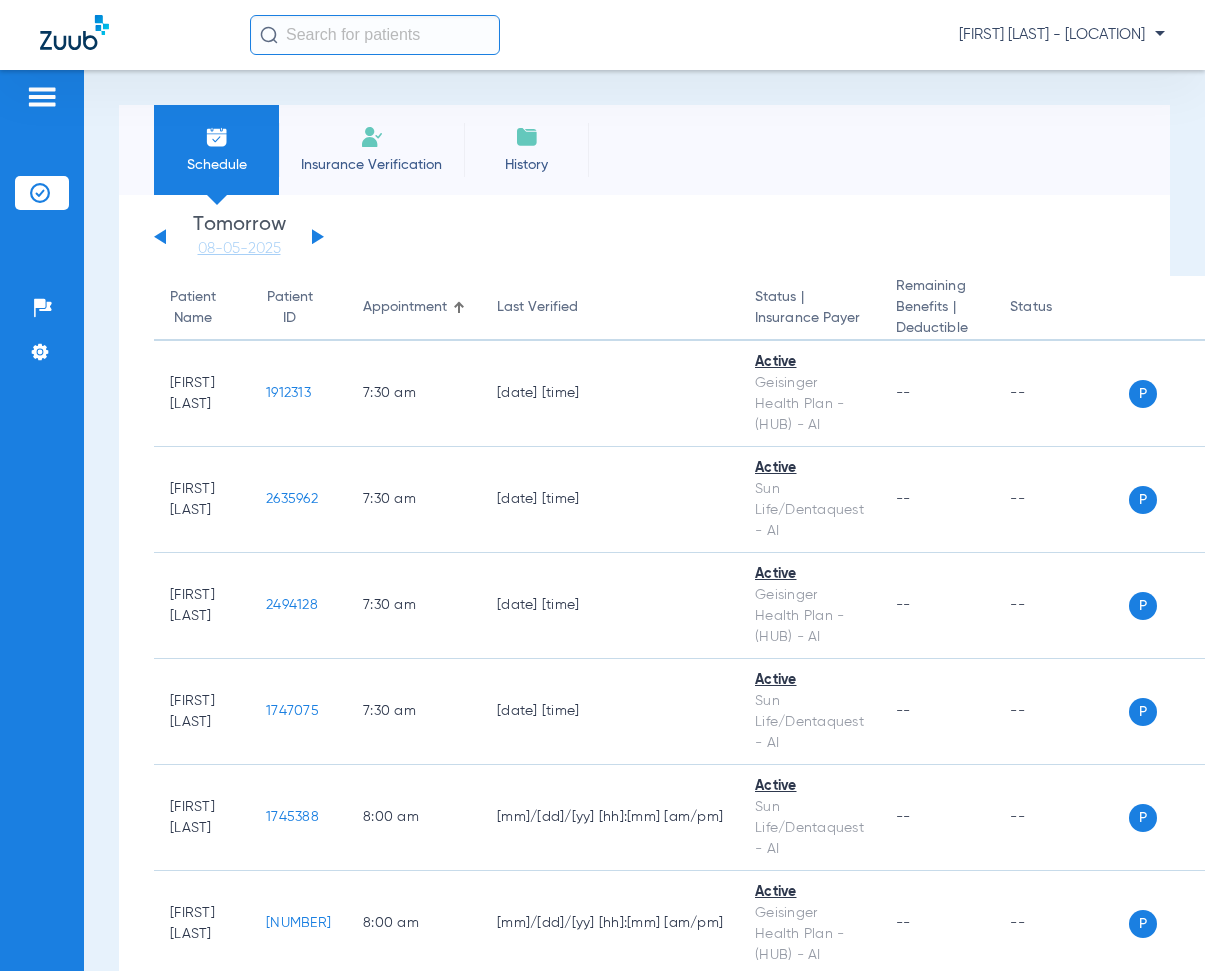 click on "[FIRST] [LAST] - [LOCATION]" 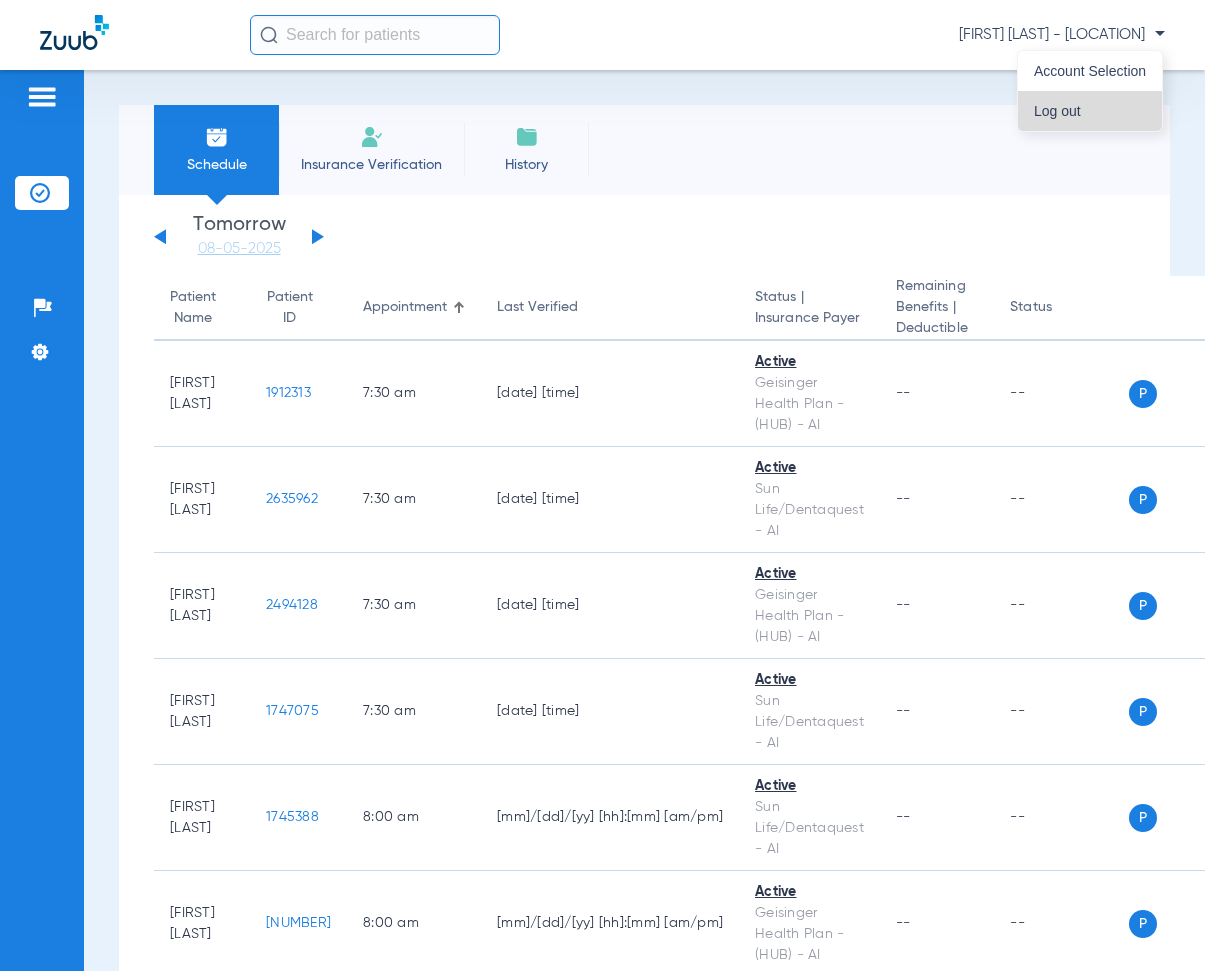 click on "Log out" at bounding box center [1090, 111] 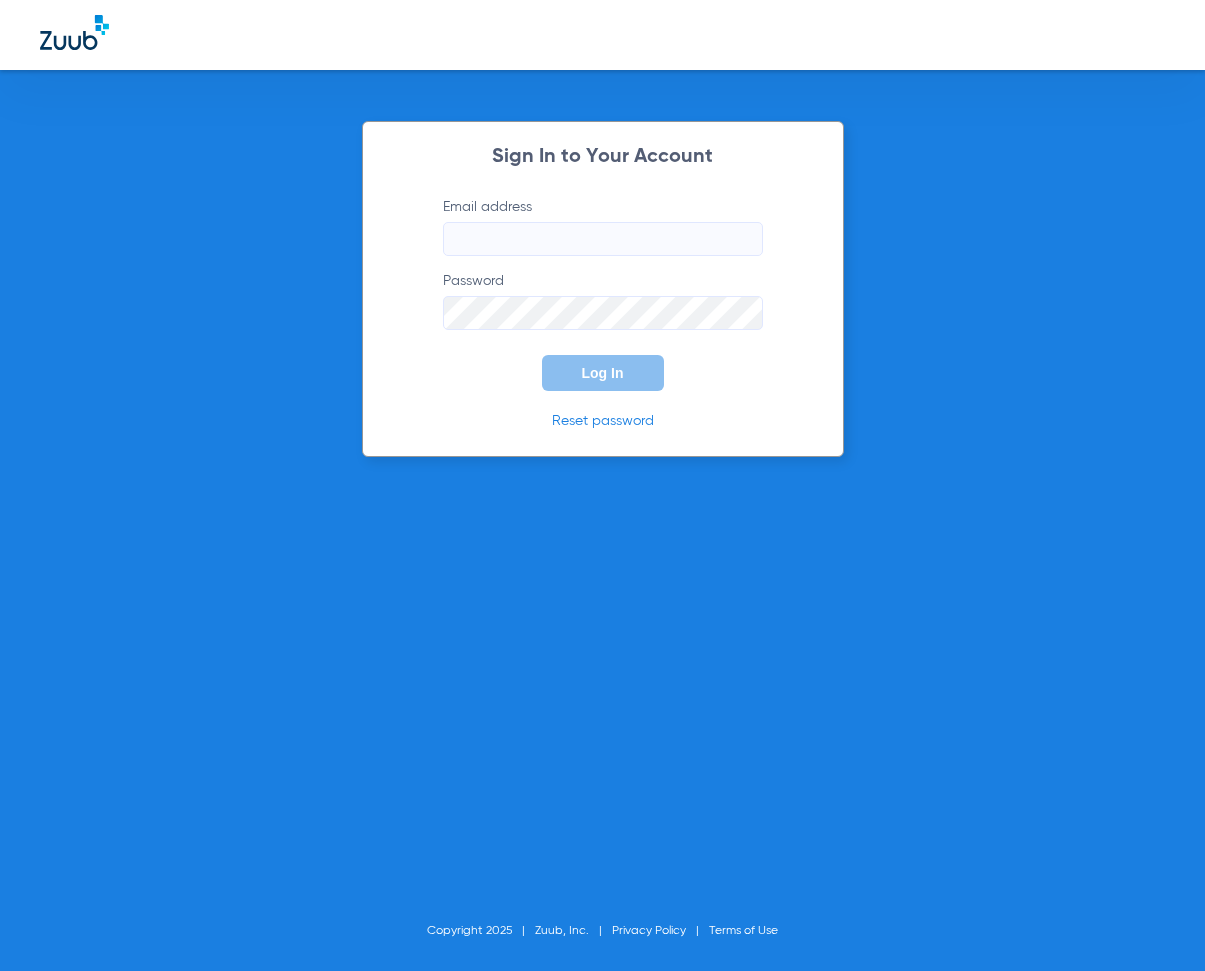 click on "Email address" 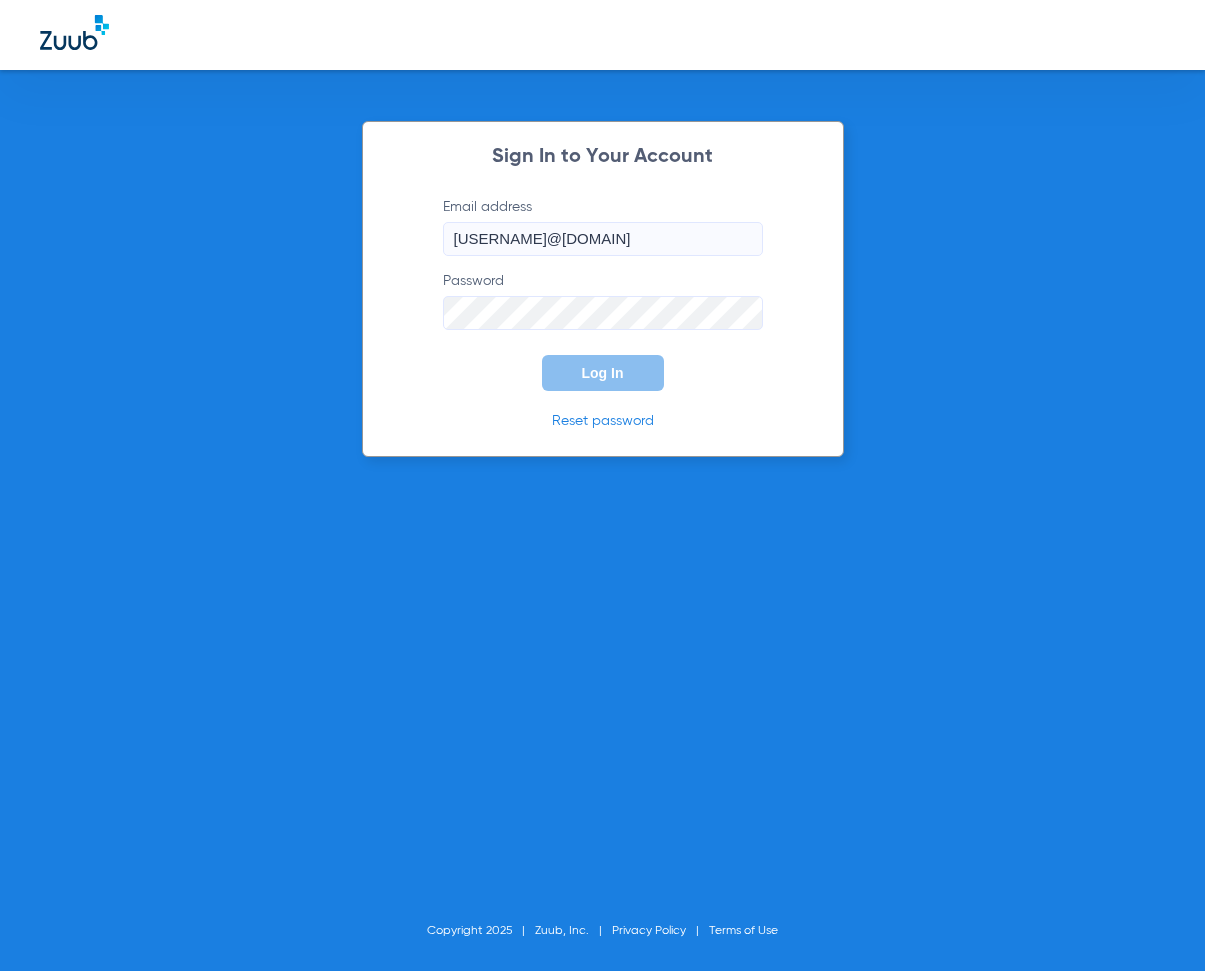 type on "[USERNAME]@[DOMAIN]" 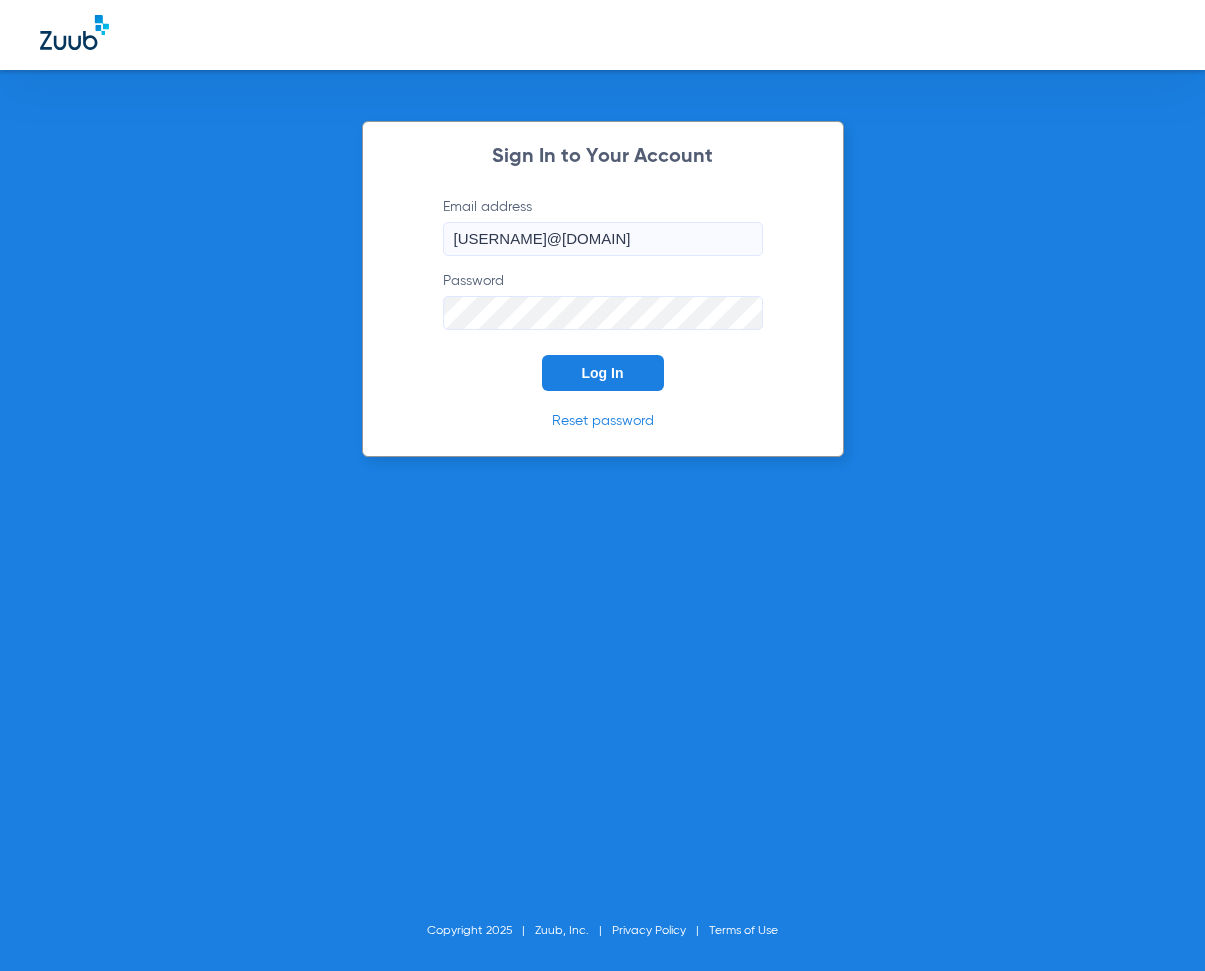 click on "Log In" 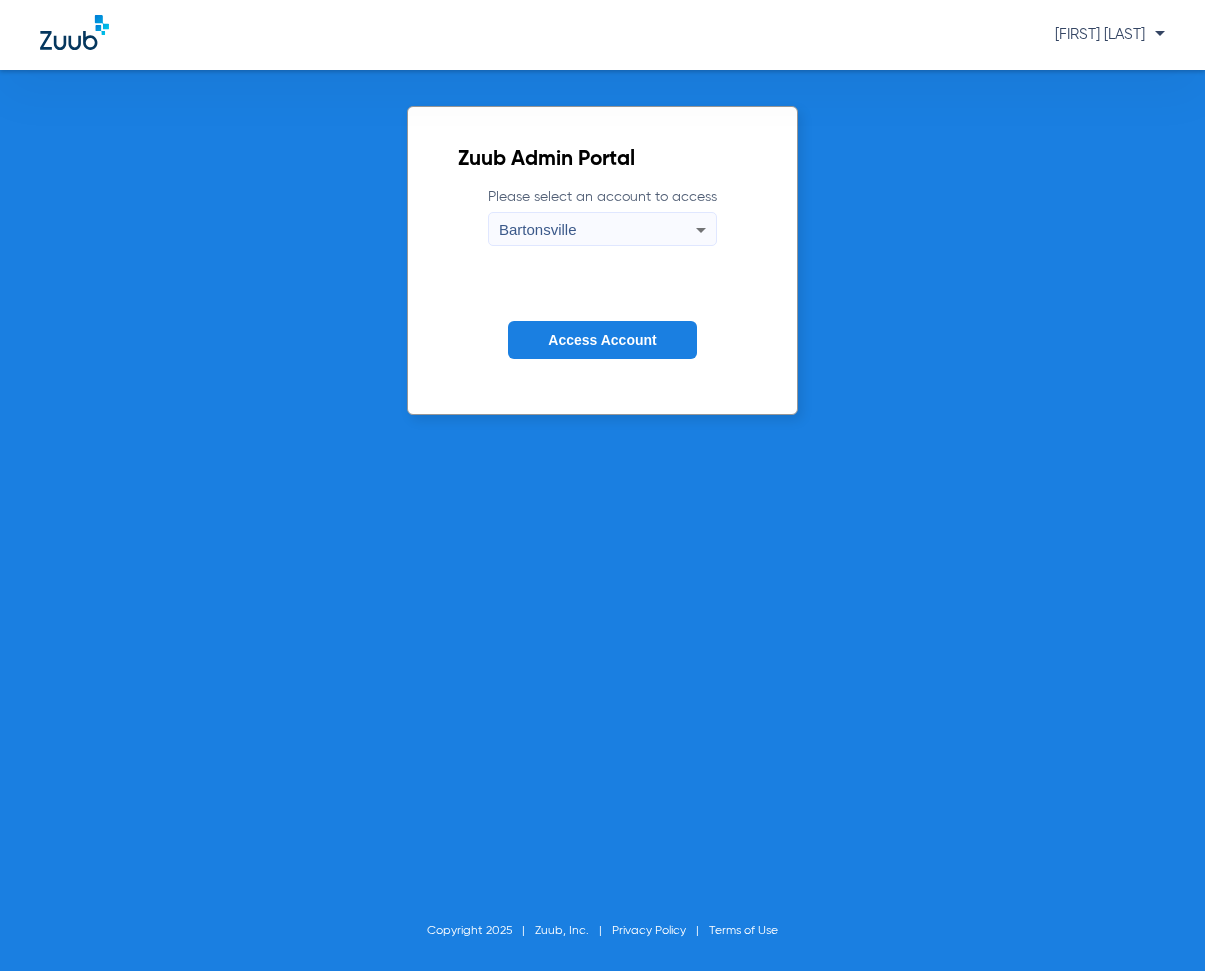 click 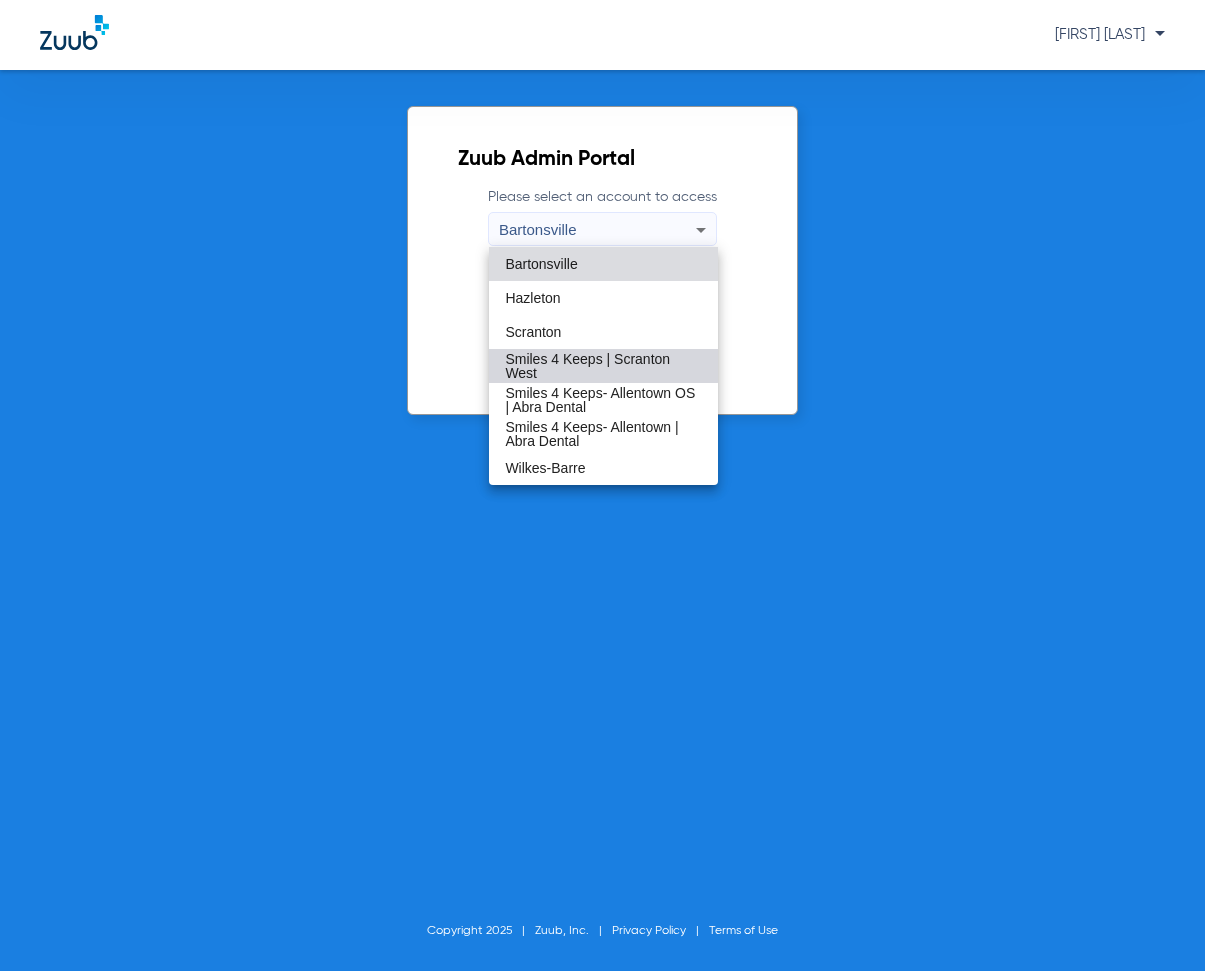 click on "Smiles 4 Keeps | Scranton West" at bounding box center [603, 366] 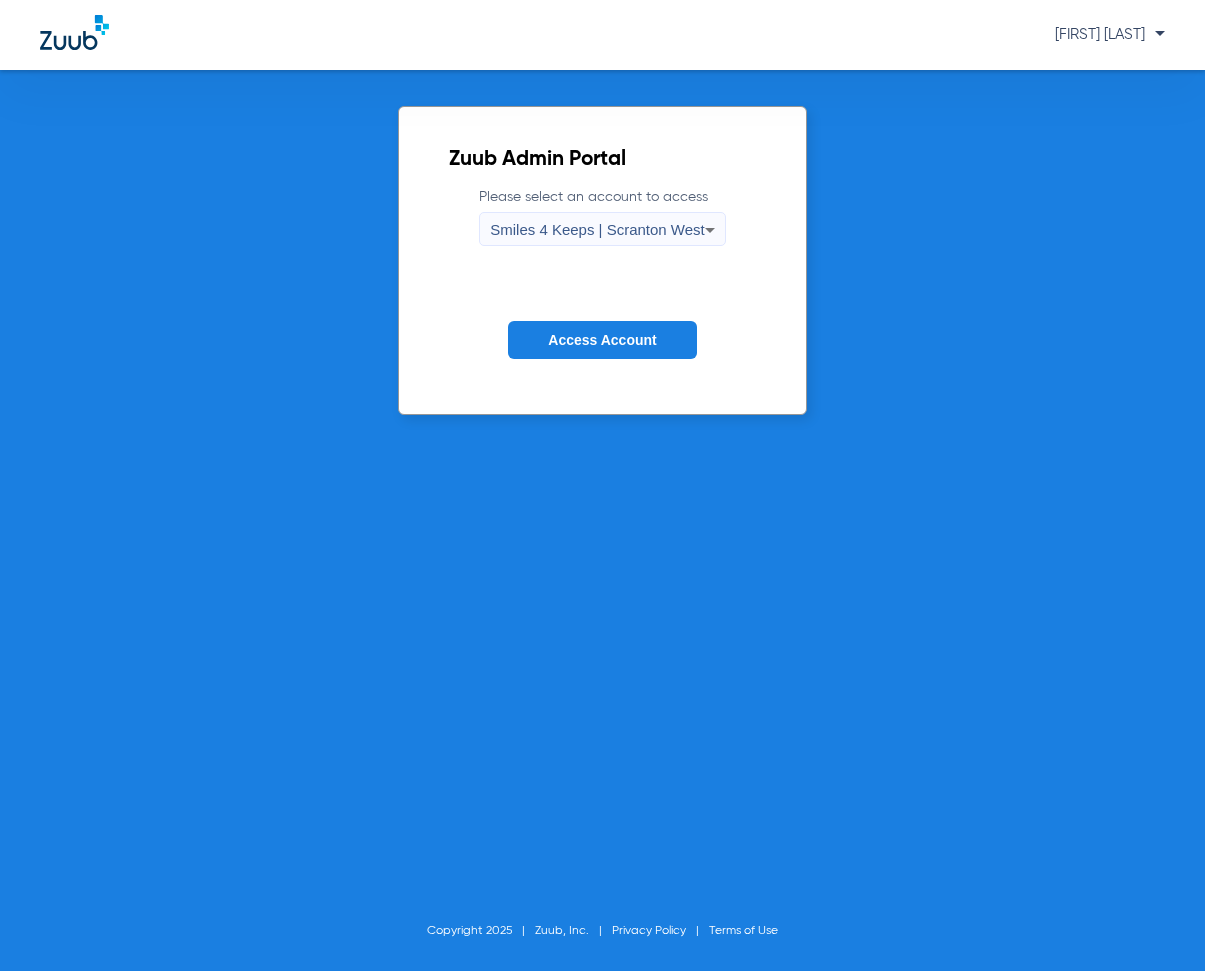 click on "Access Account" 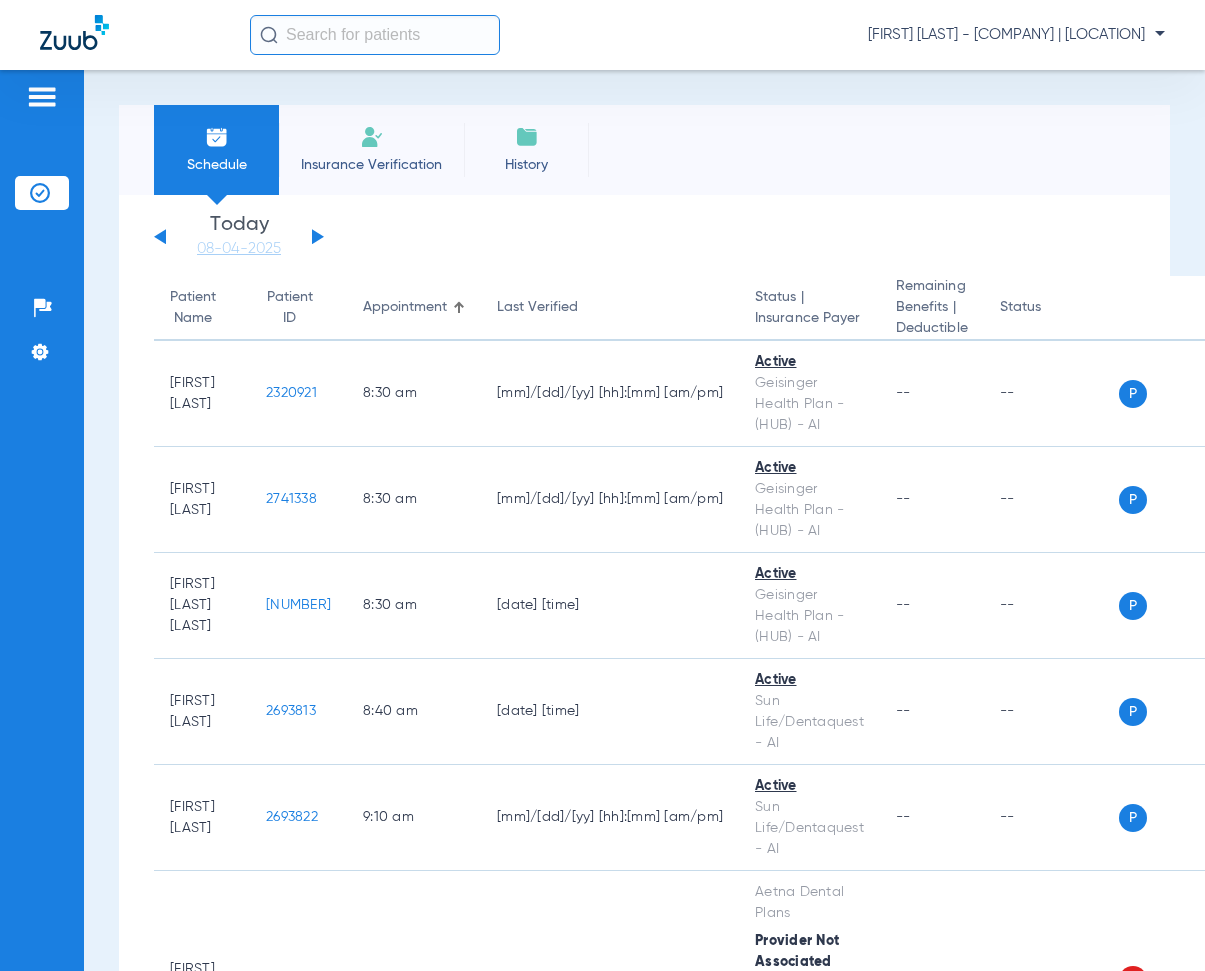 click 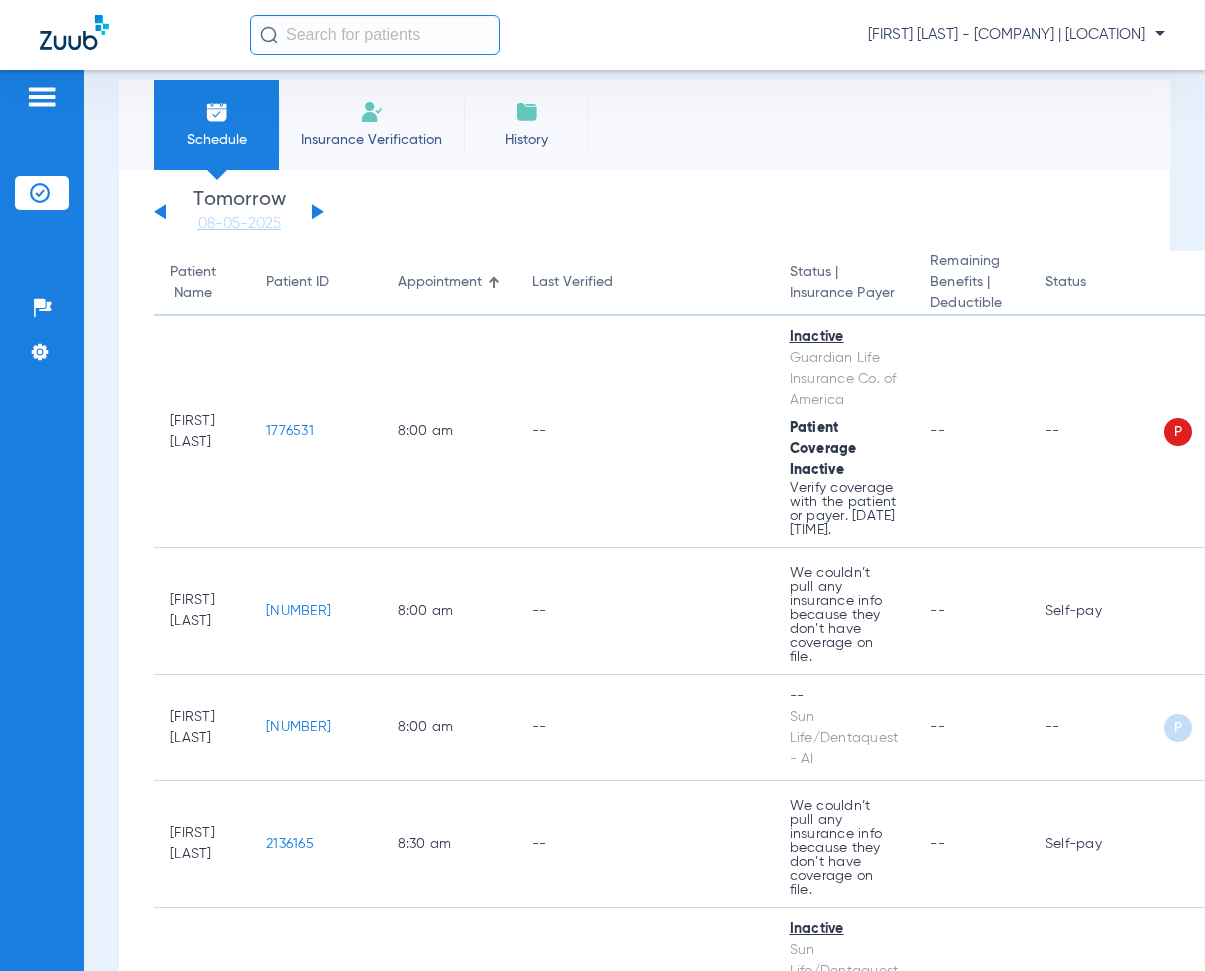 scroll, scrollTop: 0, scrollLeft: 0, axis: both 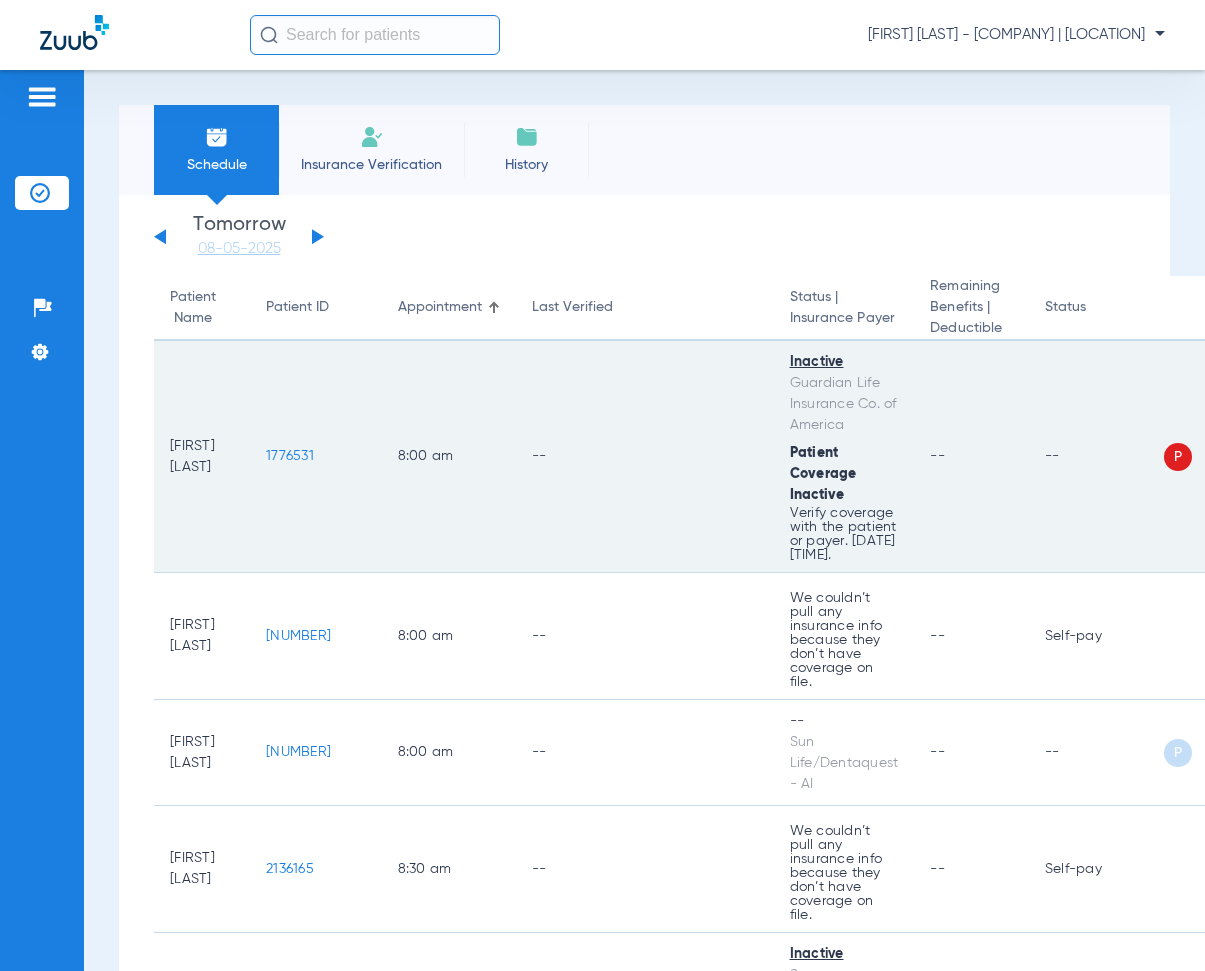 drag, startPoint x: 280, startPoint y: 462, endPoint x: 354, endPoint y: 473, distance: 74.8131 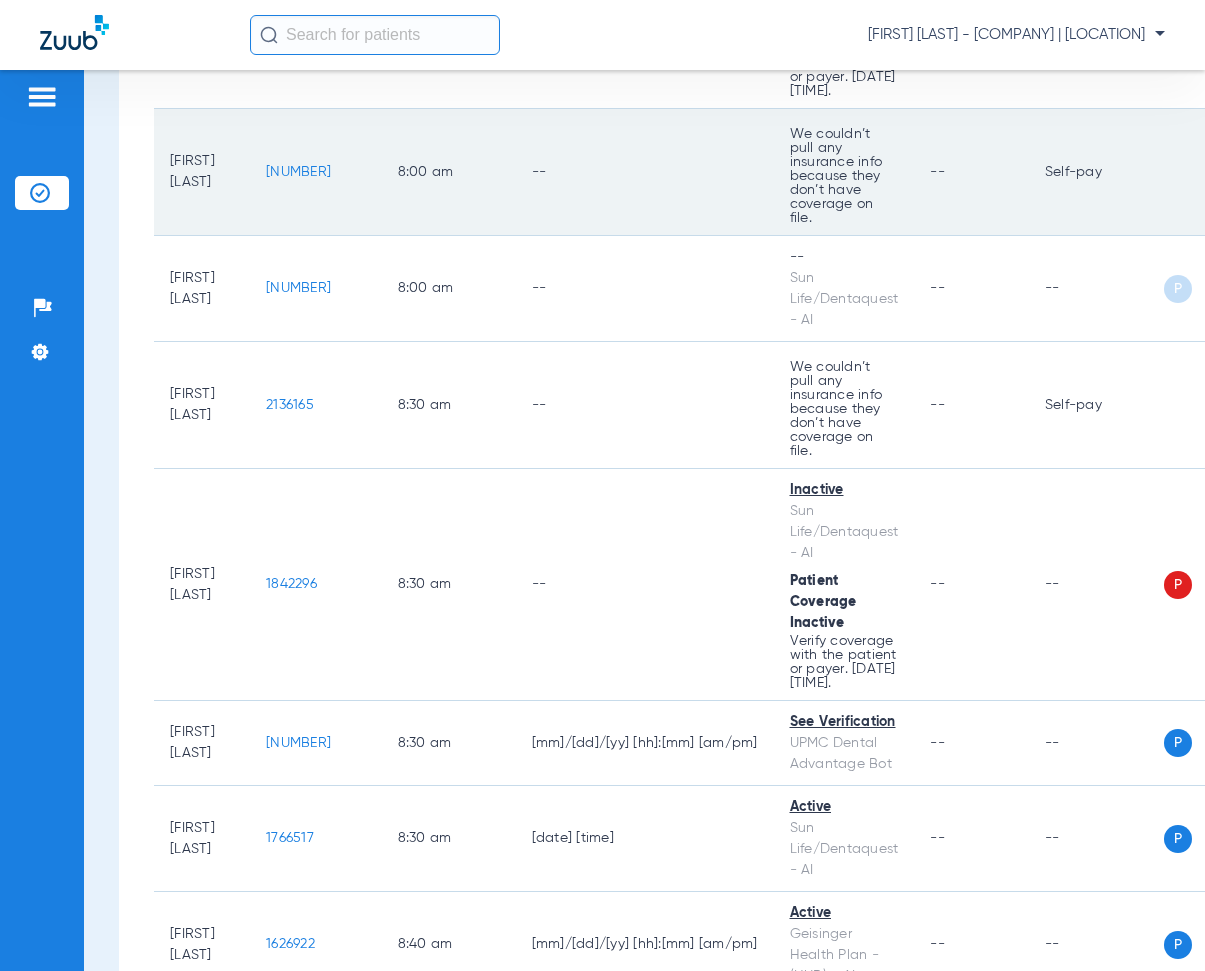 scroll, scrollTop: 500, scrollLeft: 0, axis: vertical 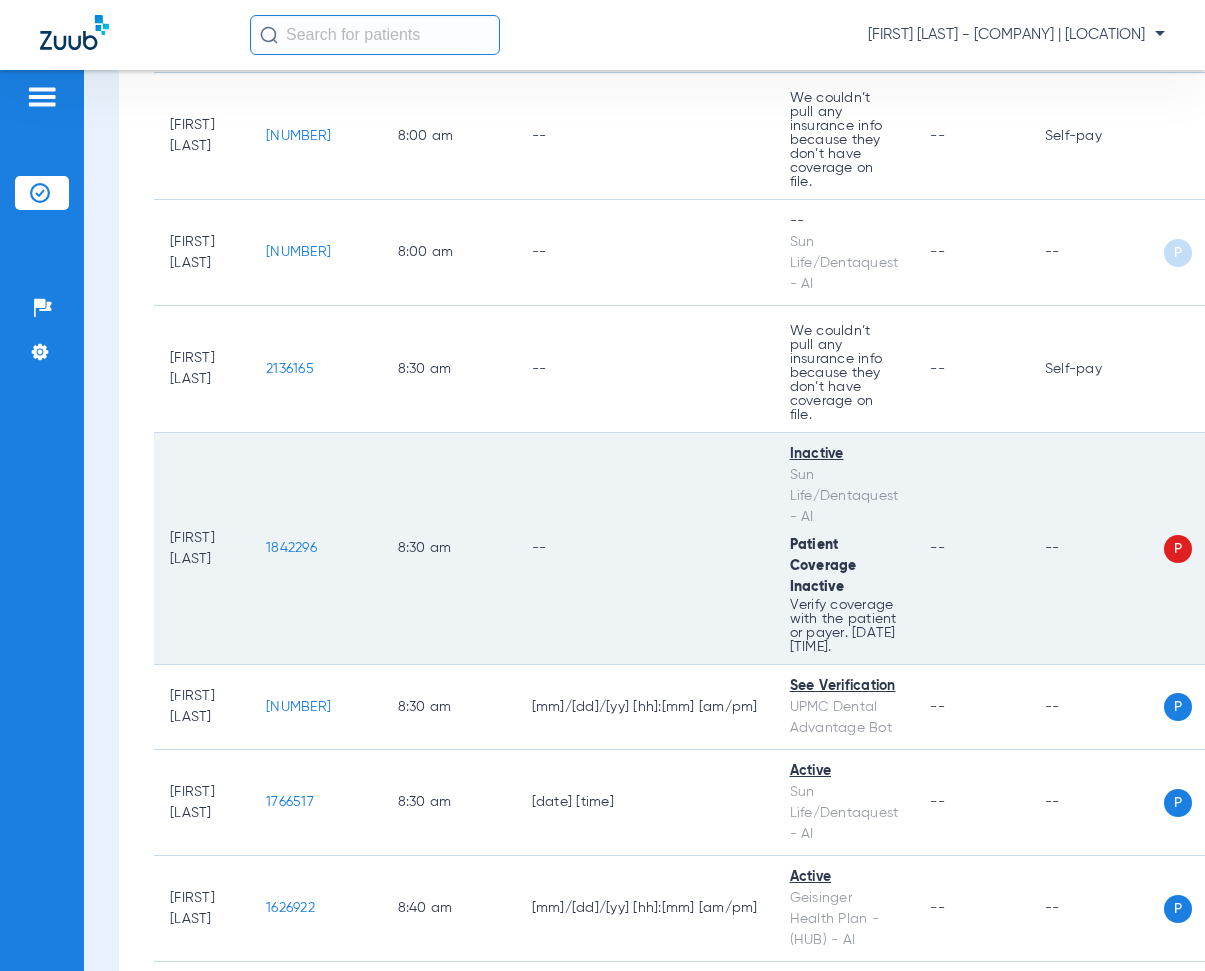drag, startPoint x: 277, startPoint y: 539, endPoint x: 345, endPoint y: 550, distance: 68.88396 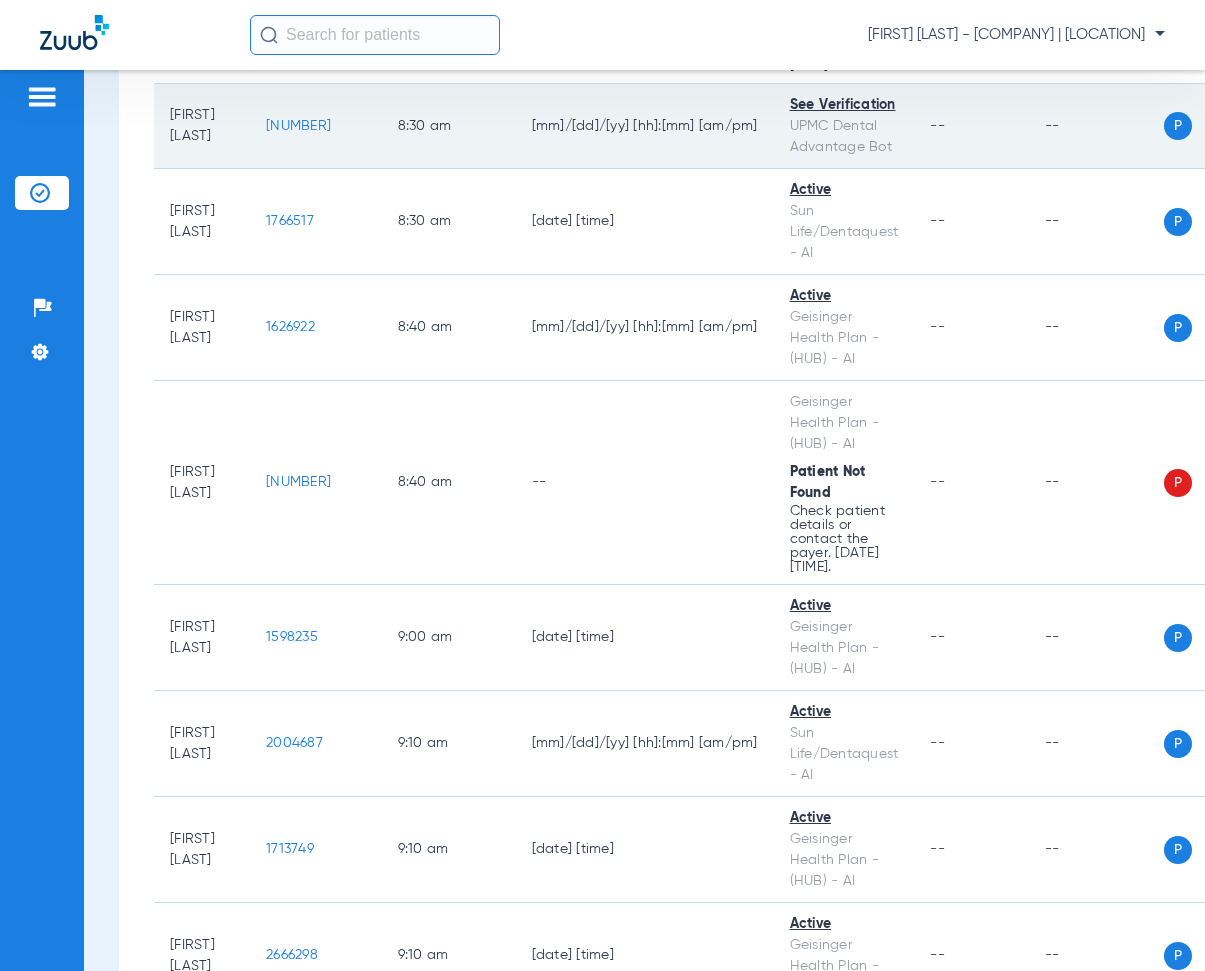 scroll, scrollTop: 1100, scrollLeft: 0, axis: vertical 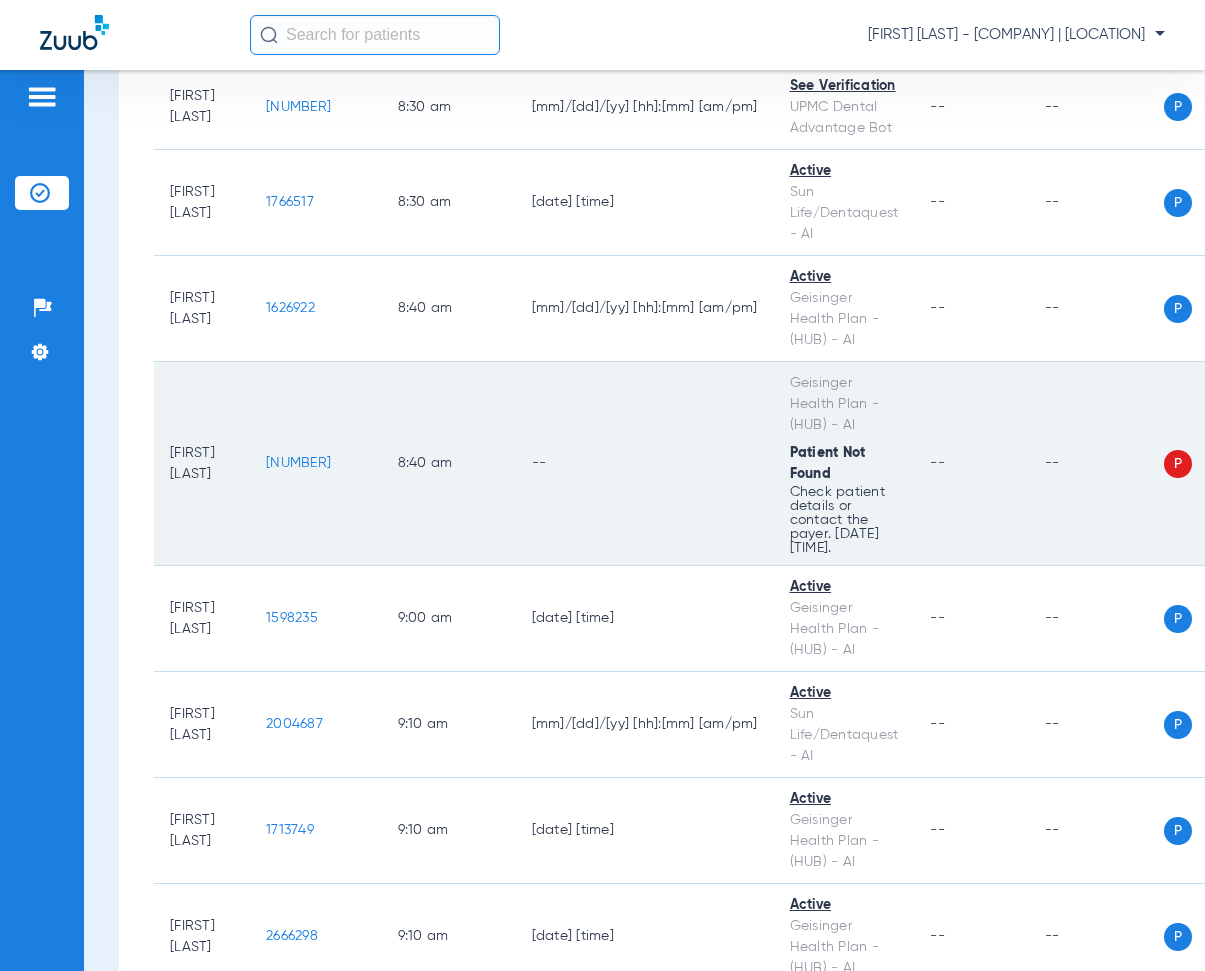 drag, startPoint x: 285, startPoint y: 469, endPoint x: 351, endPoint y: 481, distance: 67.08204 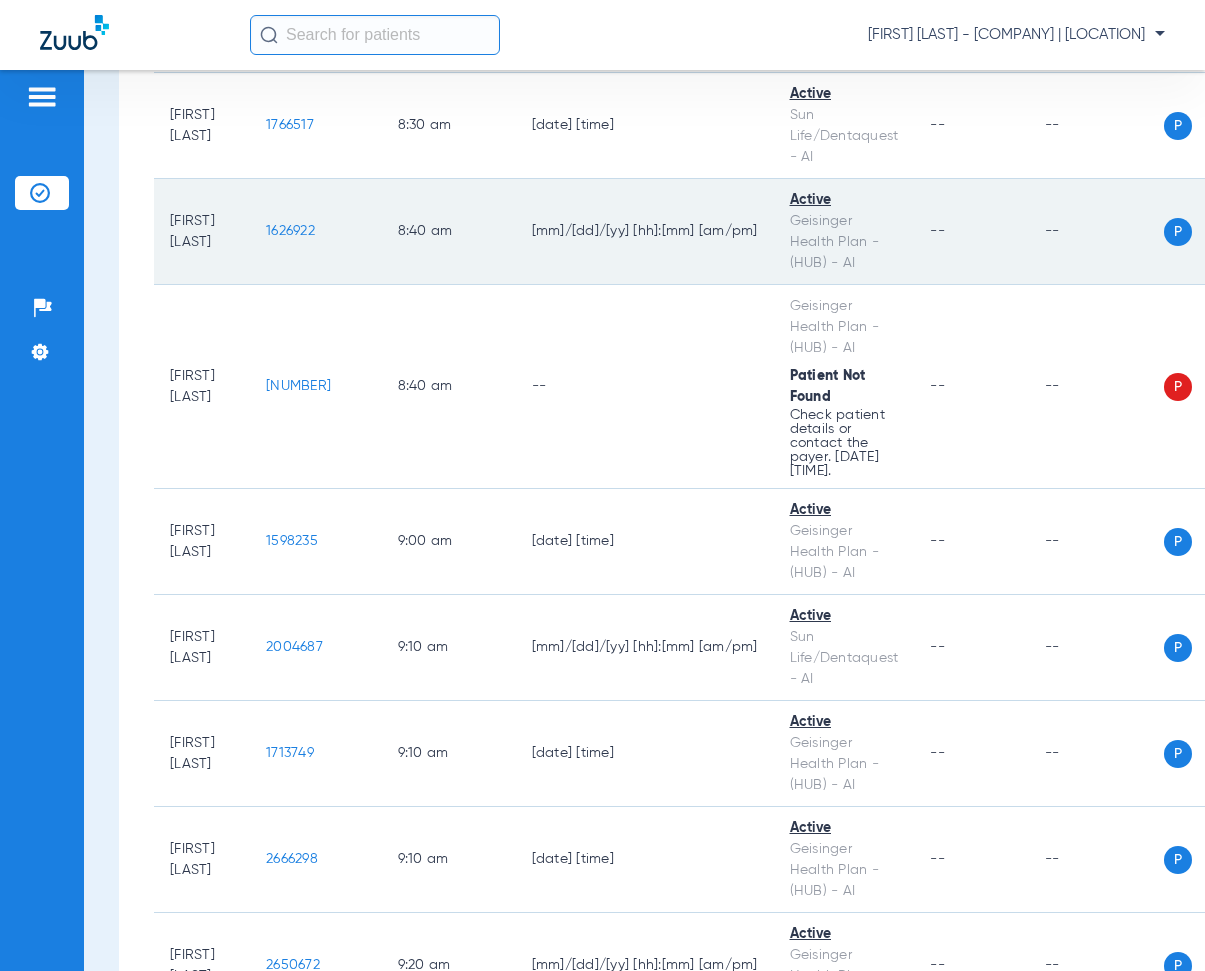 scroll, scrollTop: 1300, scrollLeft: 0, axis: vertical 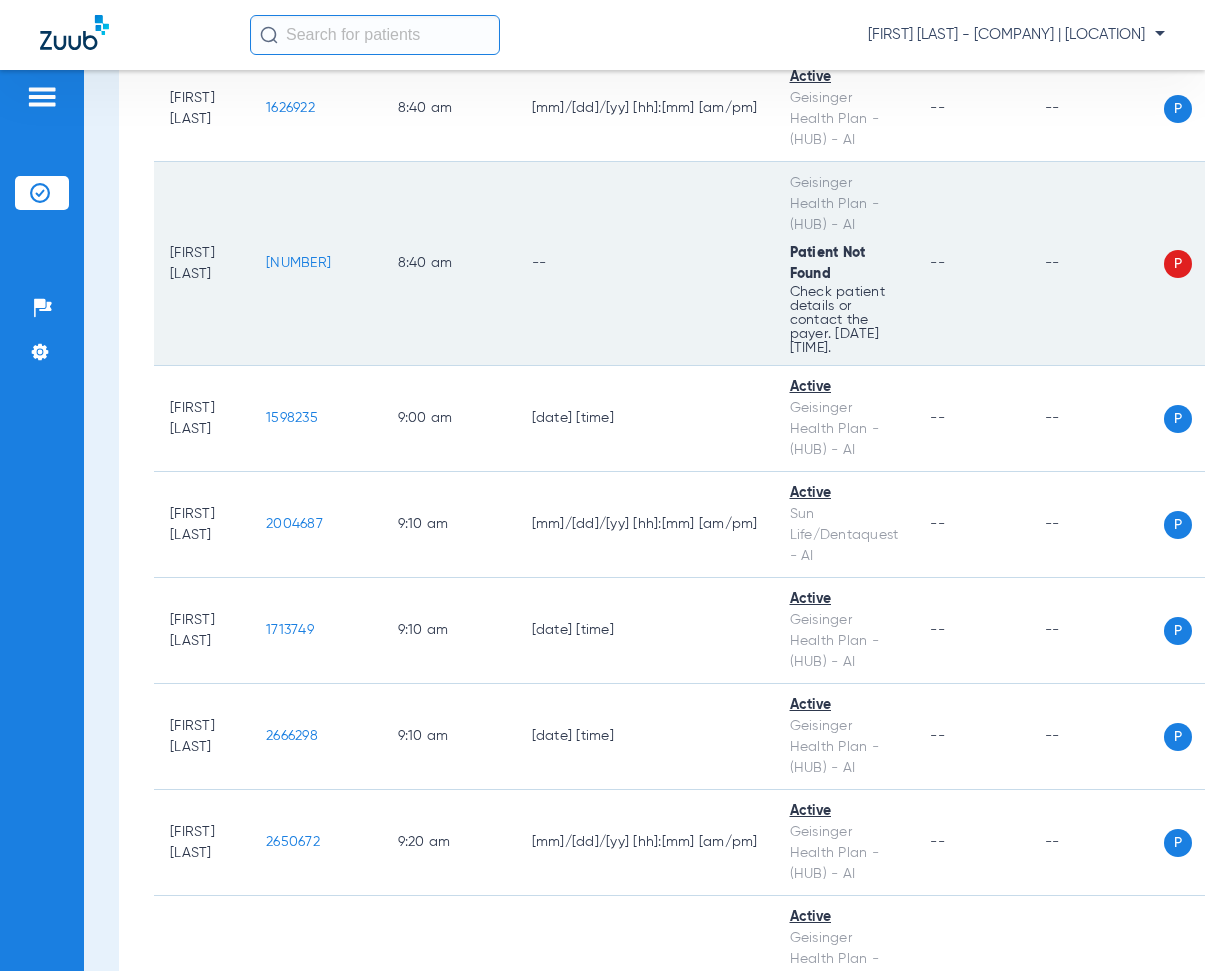 click on "8:40 AM" 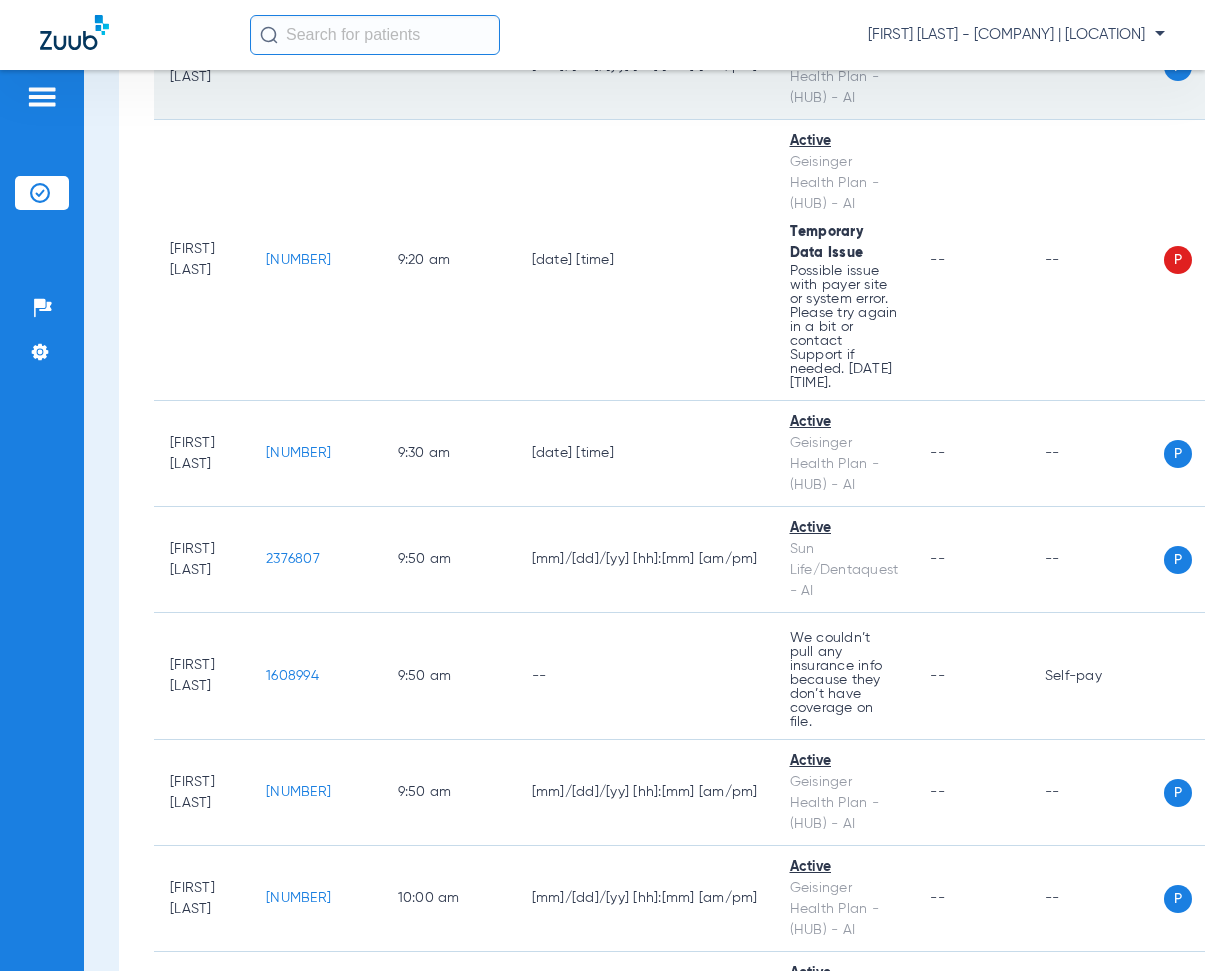 scroll, scrollTop: 2100, scrollLeft: 0, axis: vertical 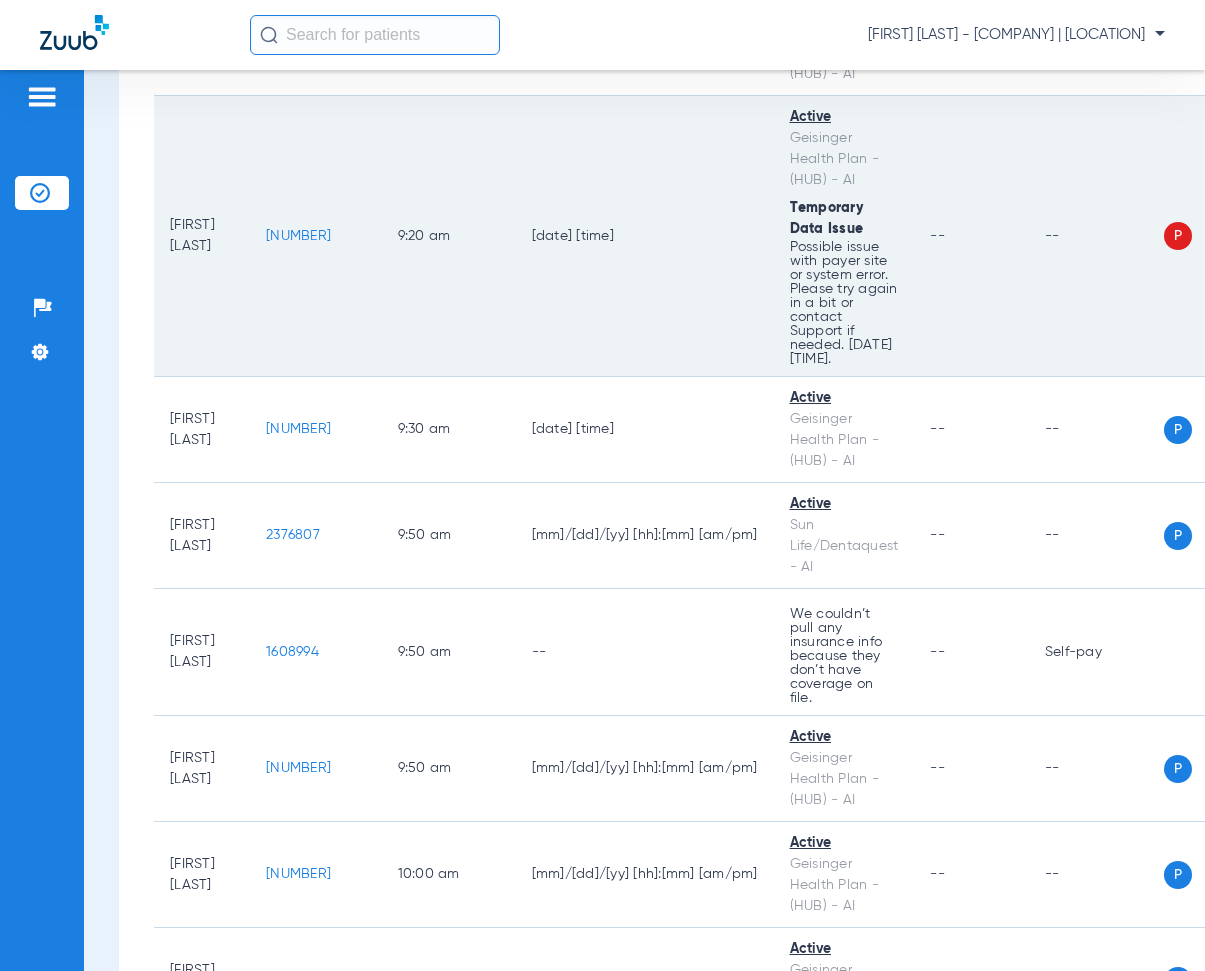 drag, startPoint x: 281, startPoint y: 250, endPoint x: 341, endPoint y: 254, distance: 60.133186 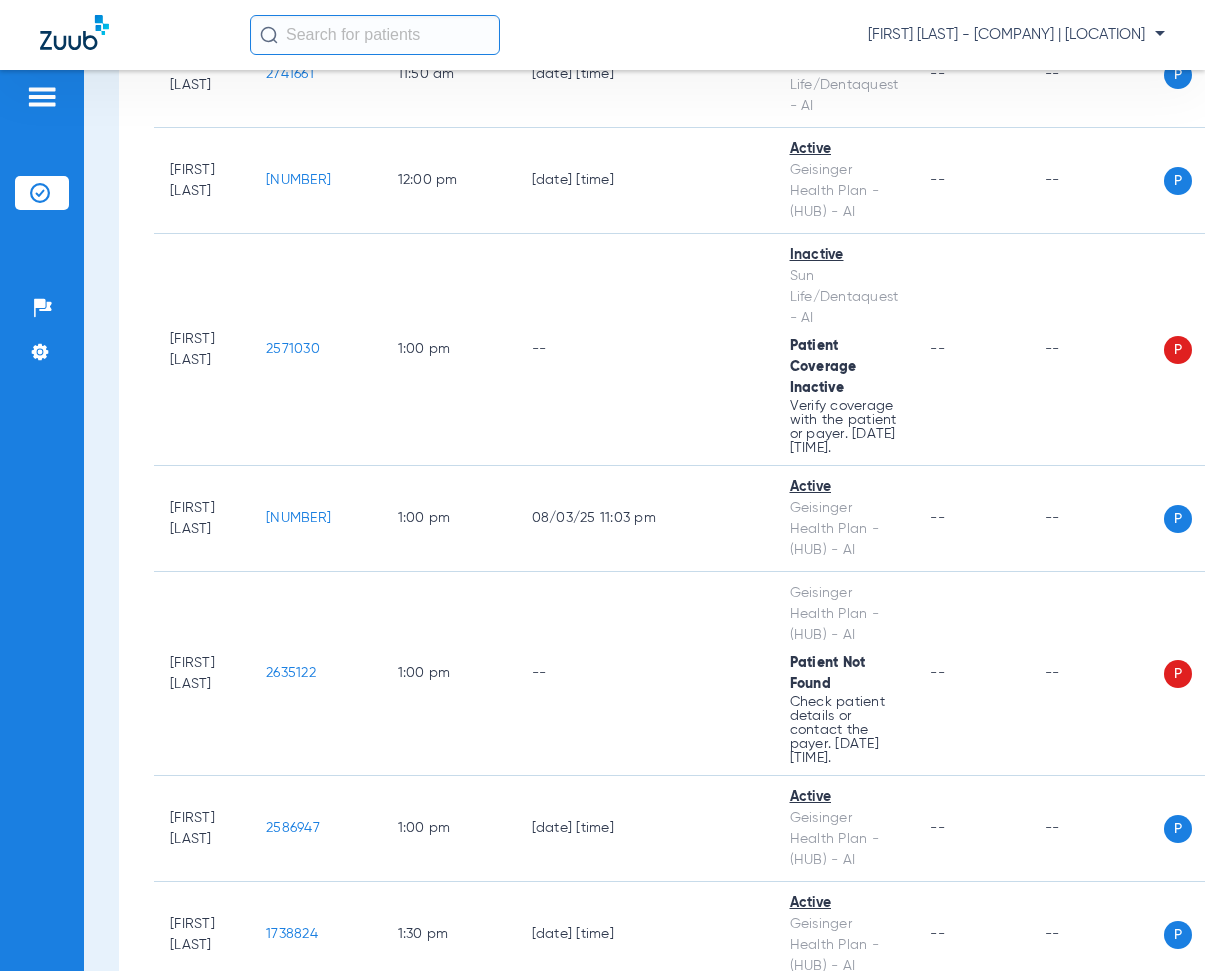 scroll, scrollTop: 5000, scrollLeft: 0, axis: vertical 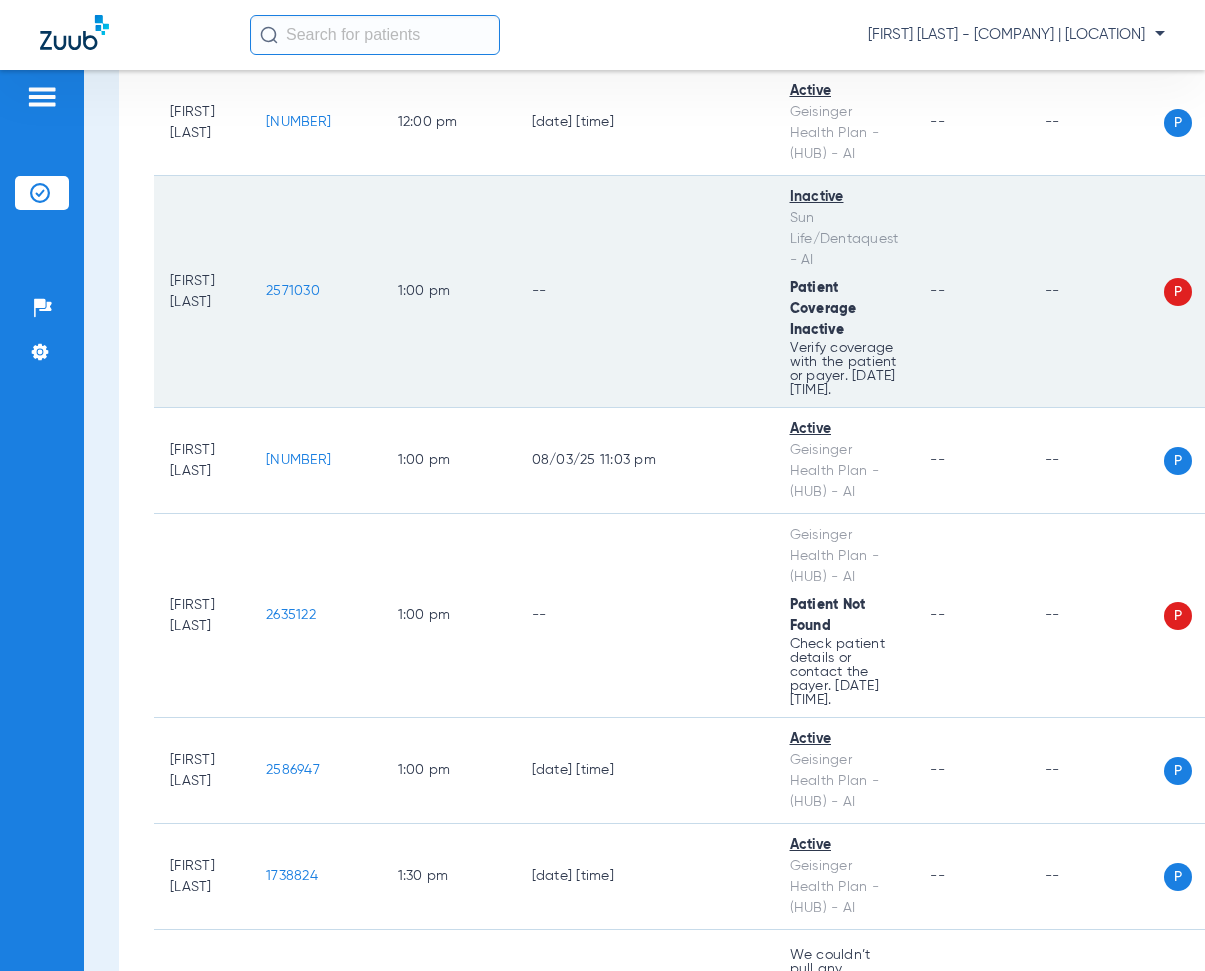 drag, startPoint x: 275, startPoint y: 270, endPoint x: 355, endPoint y: 281, distance: 80.75271 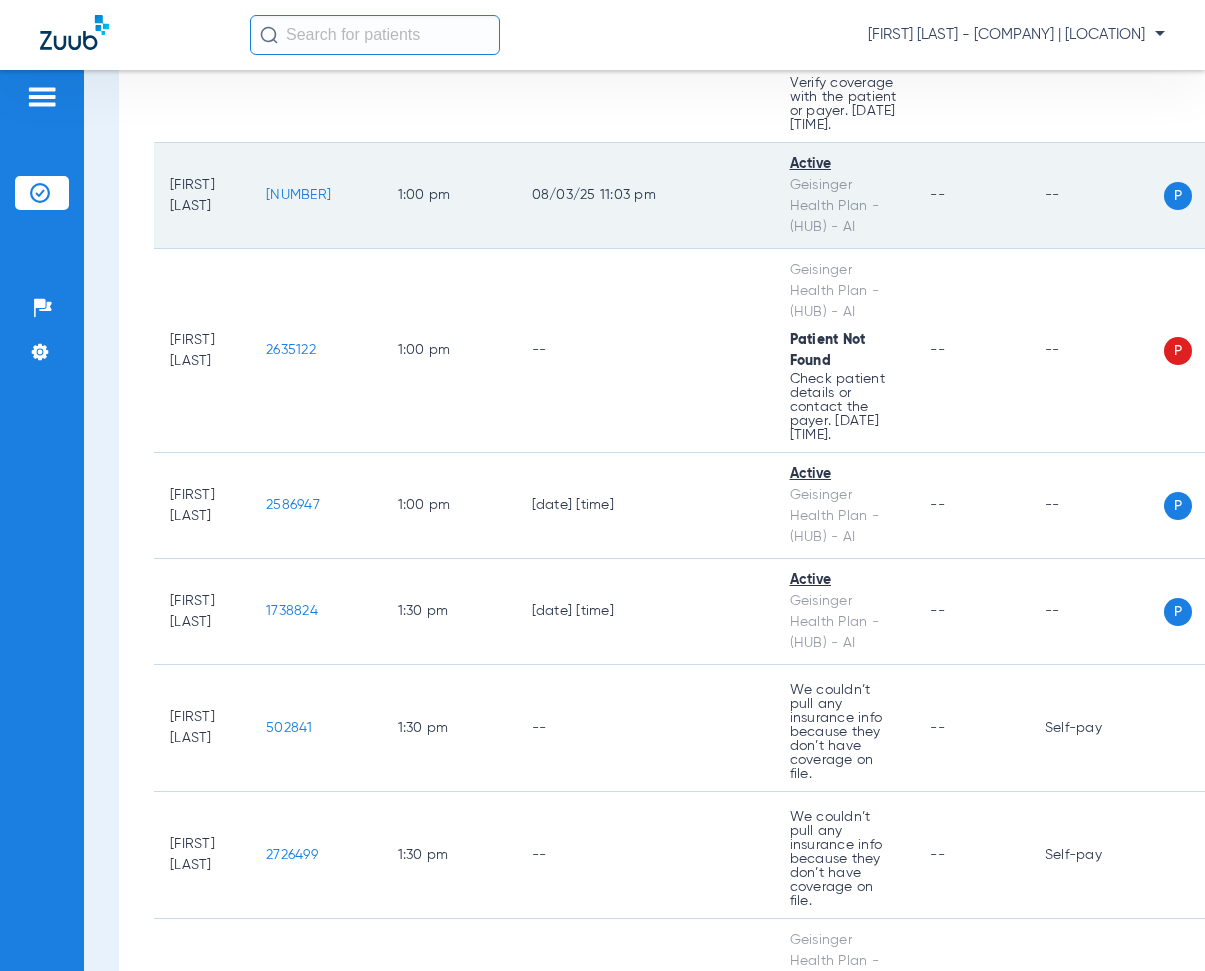 scroll, scrollTop: 5300, scrollLeft: 0, axis: vertical 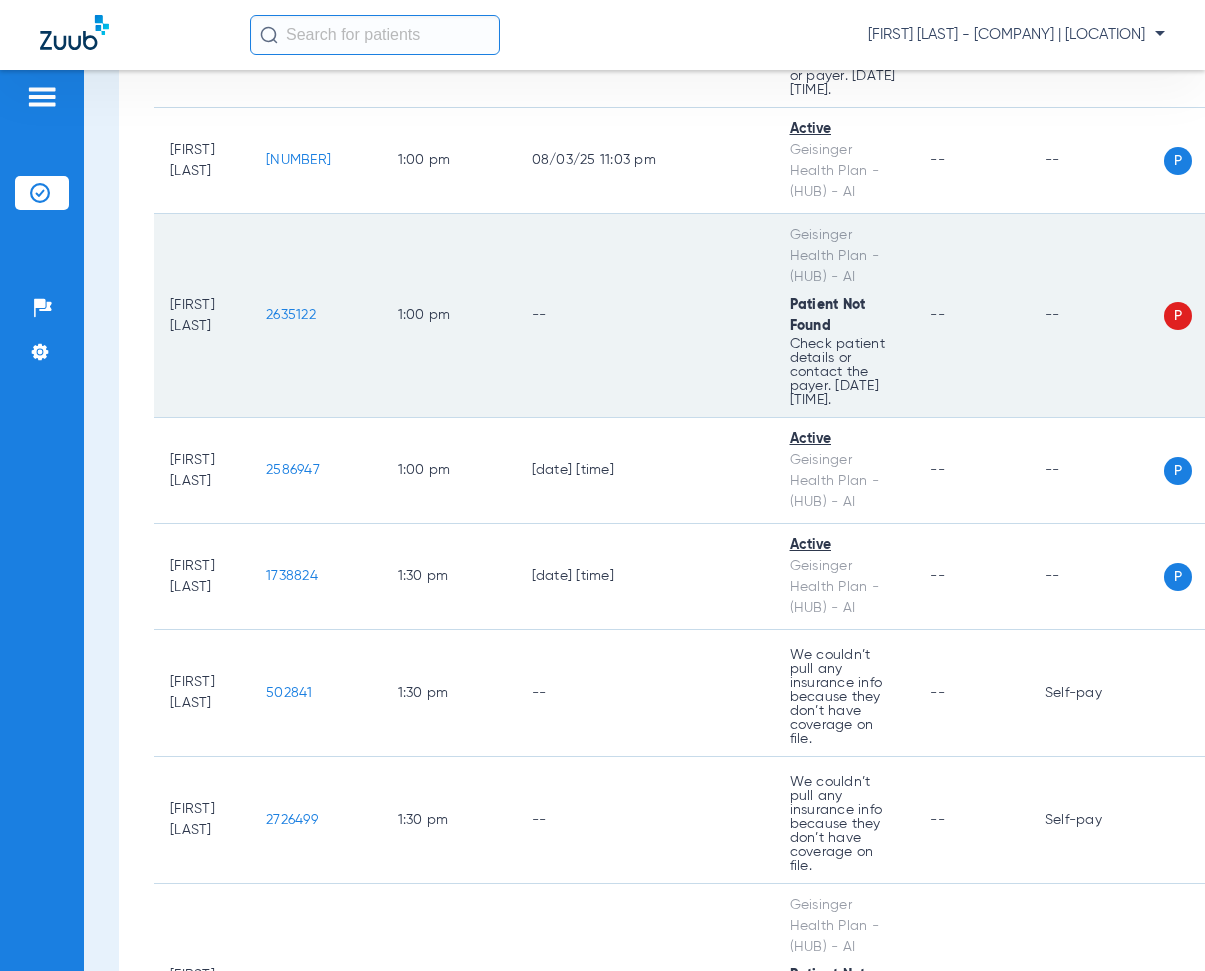 drag, startPoint x: 284, startPoint y: 307, endPoint x: 346, endPoint y: 323, distance: 64.03124 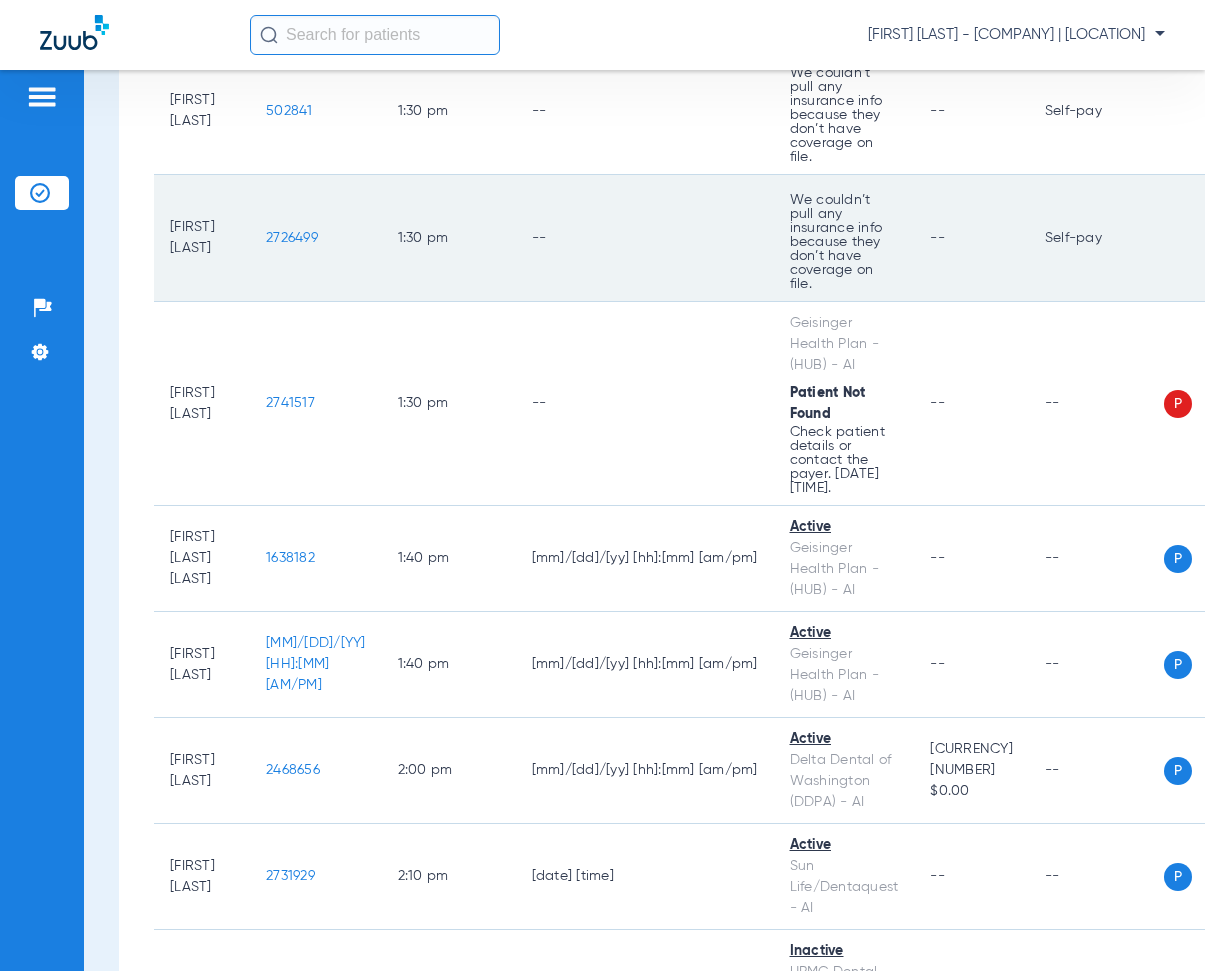 scroll, scrollTop: 5900, scrollLeft: 0, axis: vertical 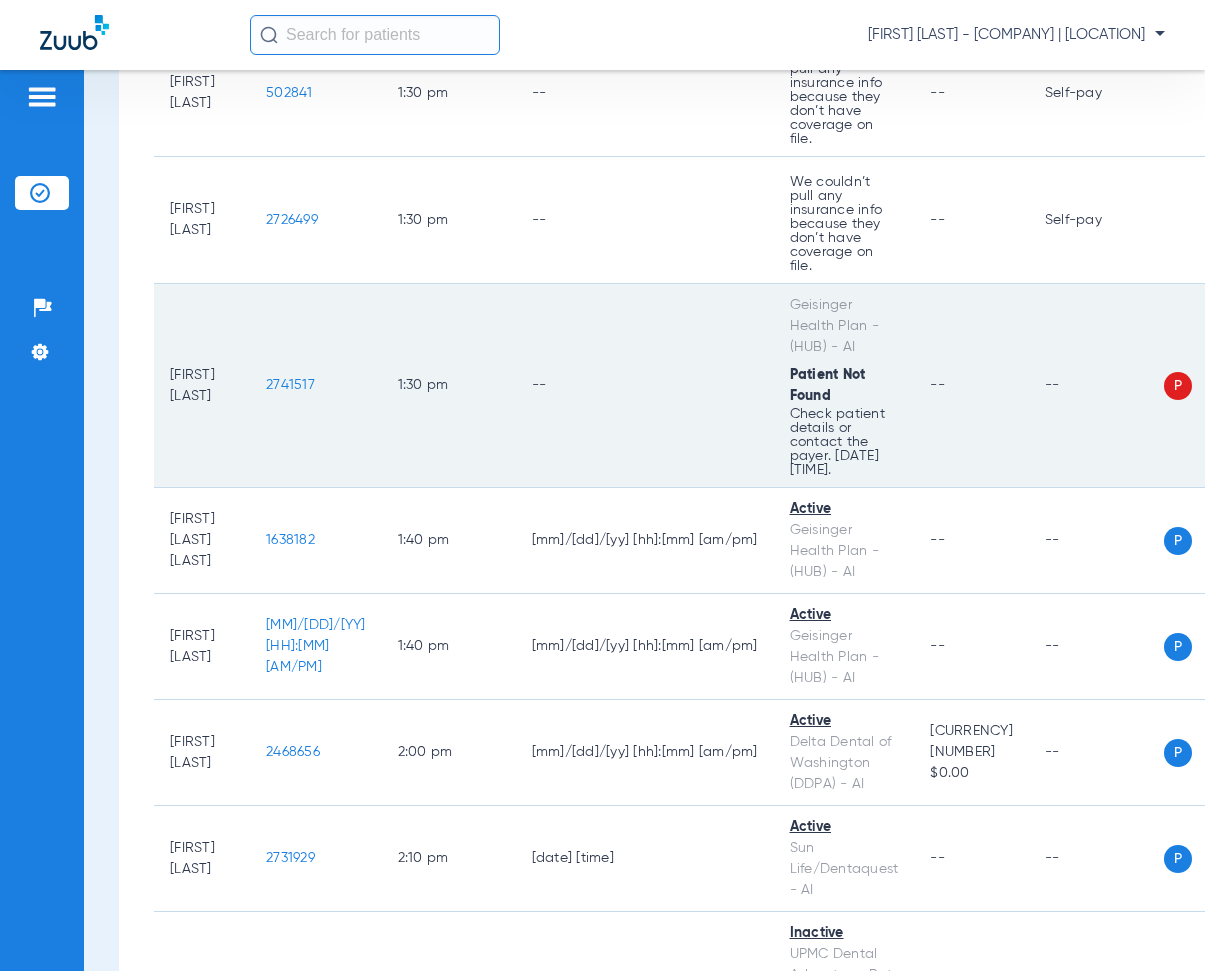 drag, startPoint x: 277, startPoint y: 360, endPoint x: 349, endPoint y: 366, distance: 72.249565 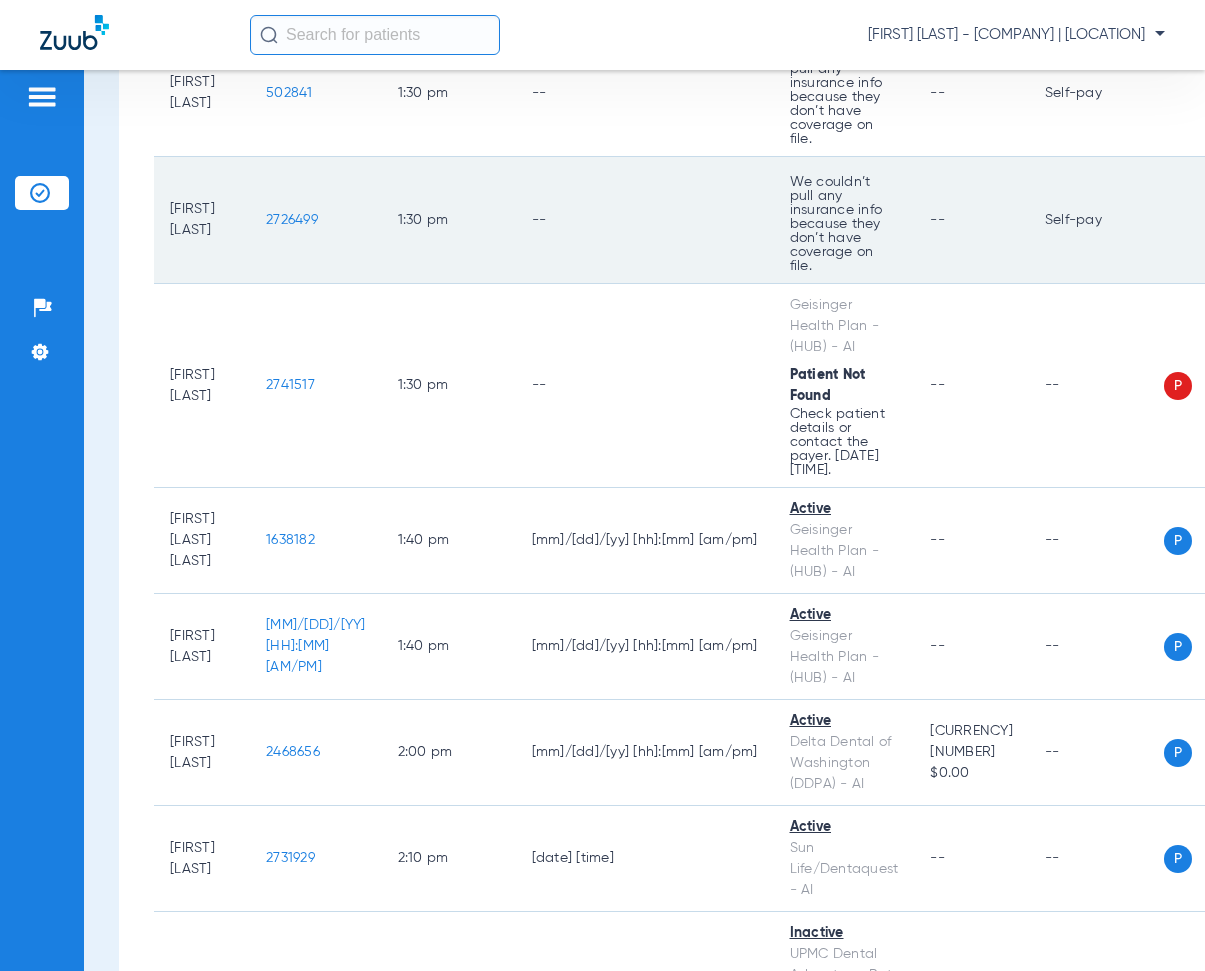 click on "--" 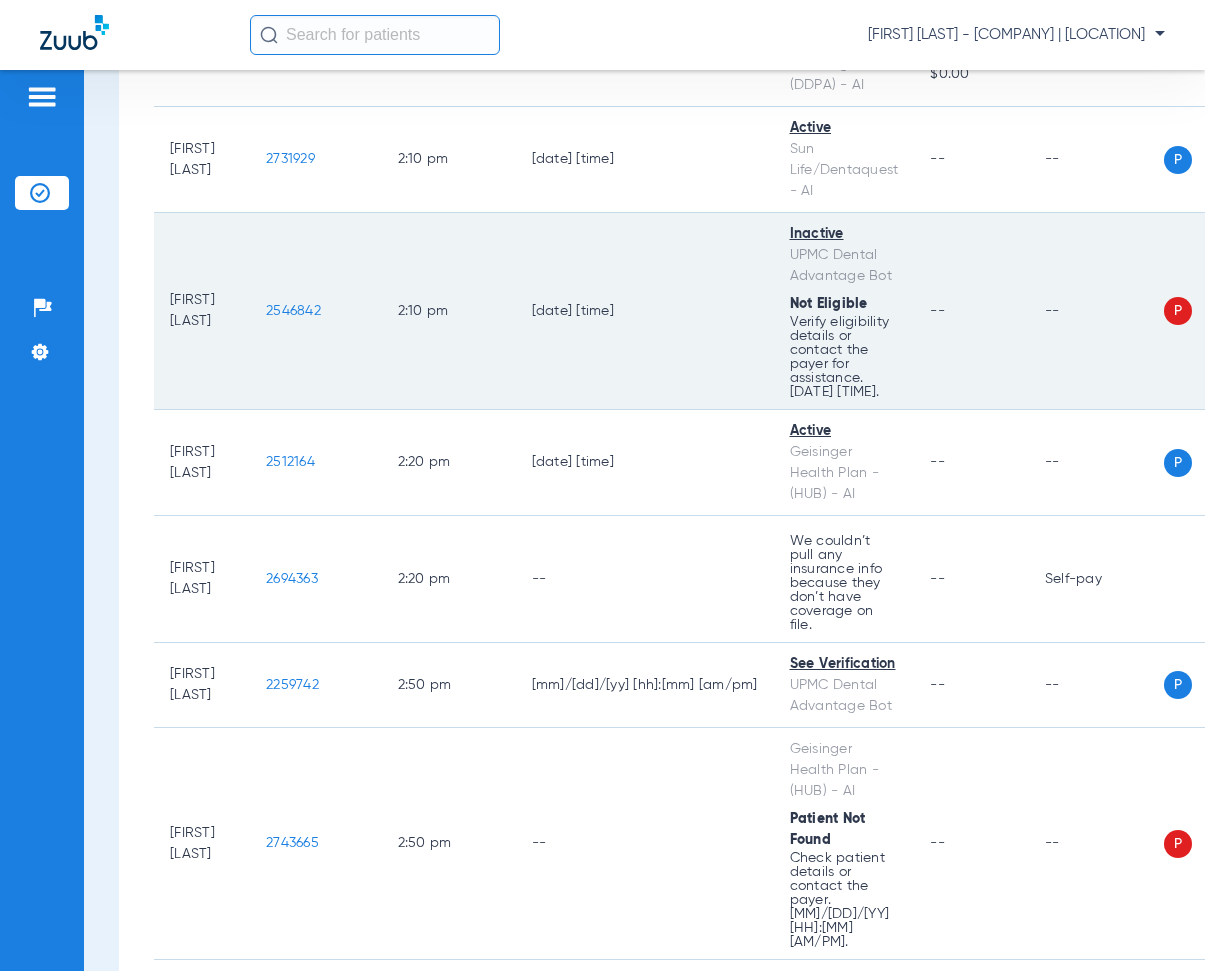 scroll, scrollTop: 6600, scrollLeft: 0, axis: vertical 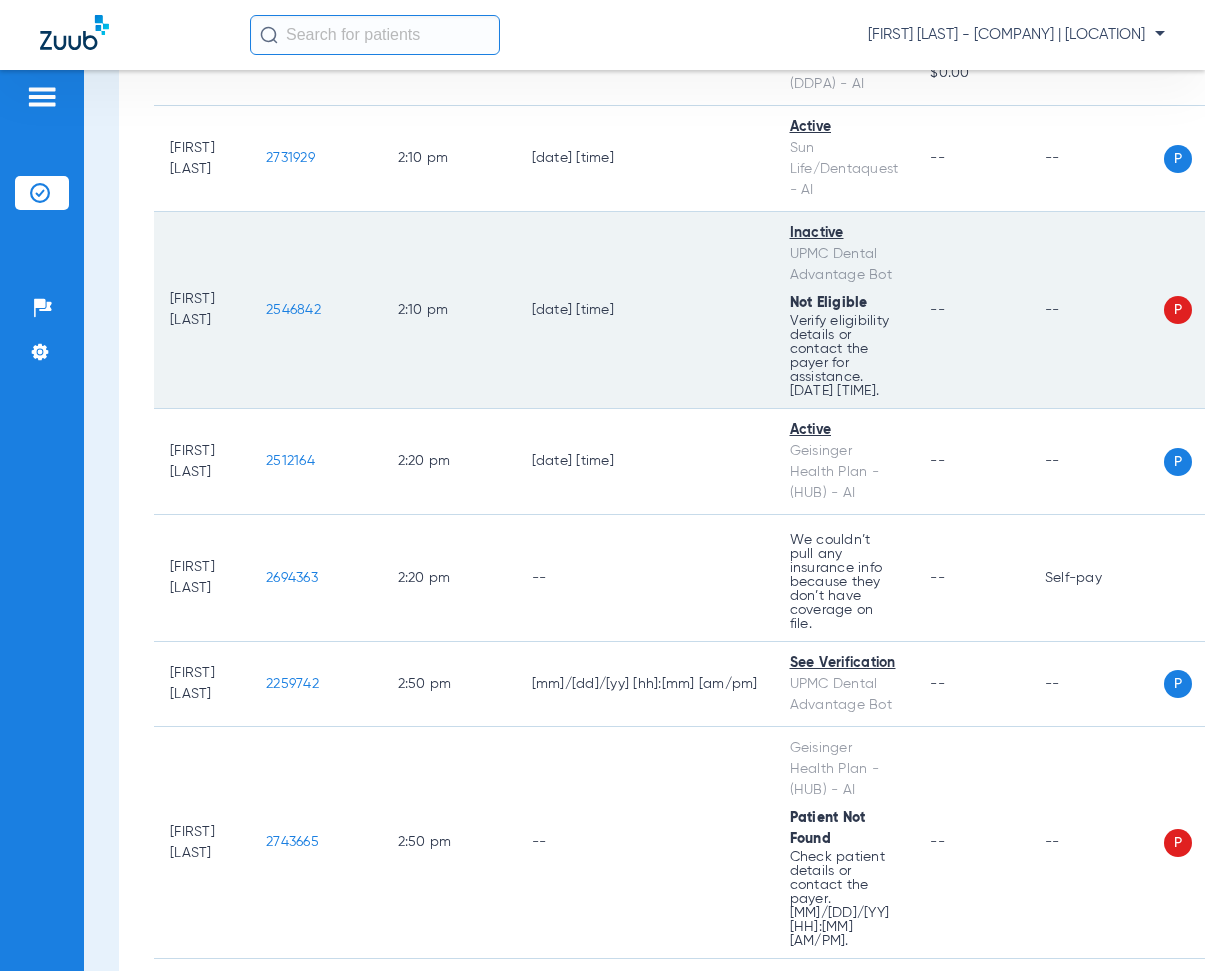 drag, startPoint x: 286, startPoint y: 303, endPoint x: 357, endPoint y: 323, distance: 73.76314 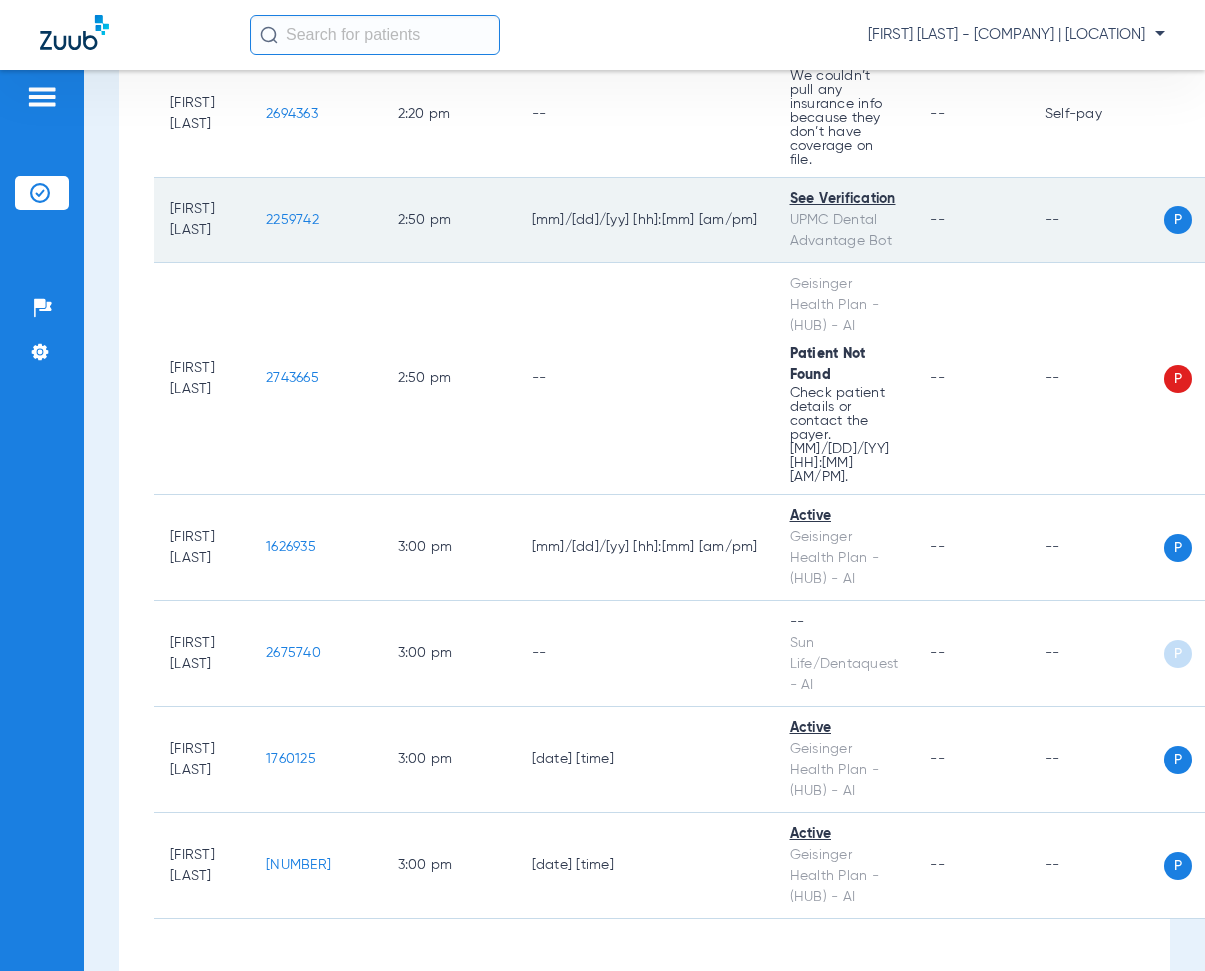 scroll, scrollTop: 7100, scrollLeft: 0, axis: vertical 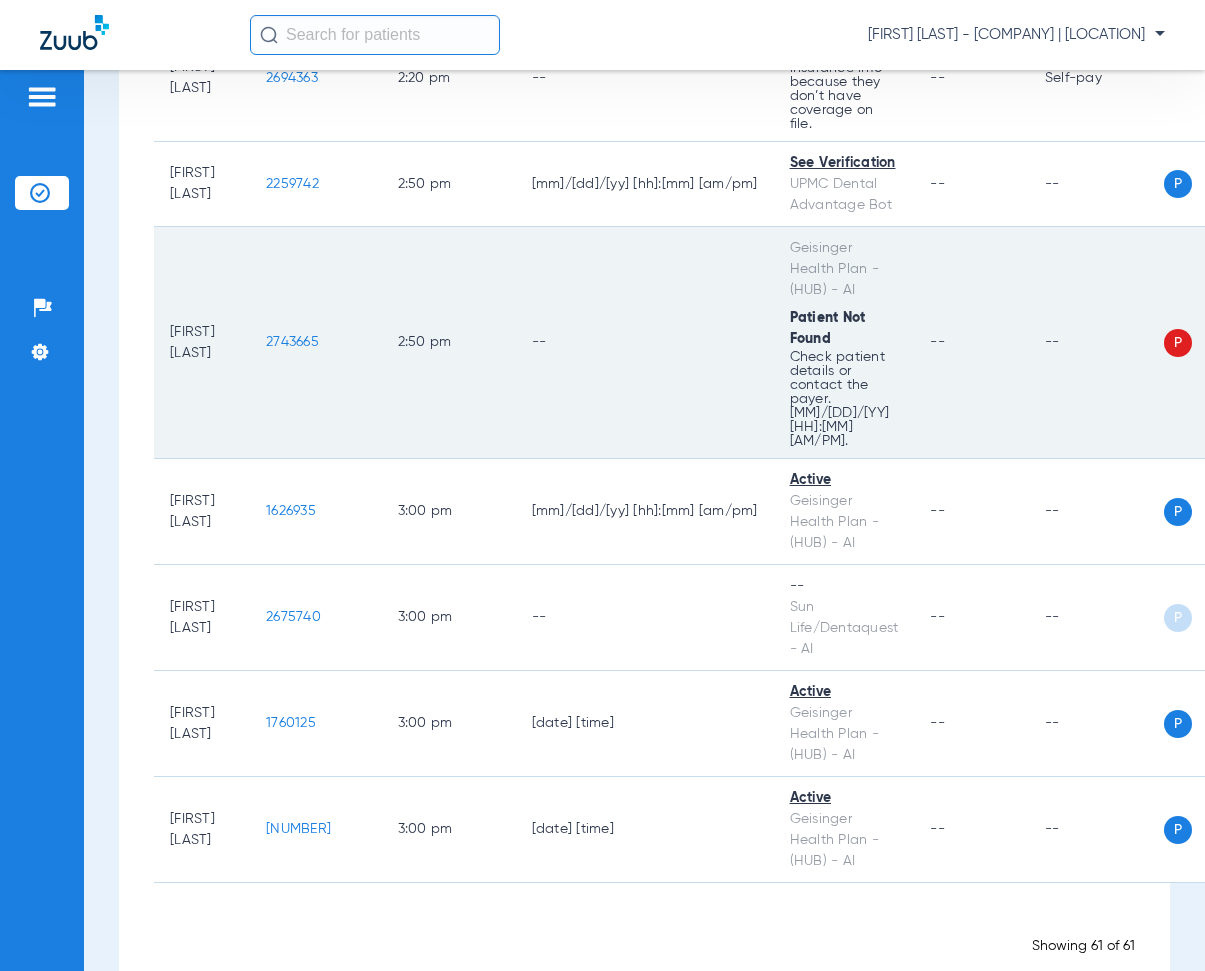 drag, startPoint x: 286, startPoint y: 322, endPoint x: 358, endPoint y: 339, distance: 73.97973 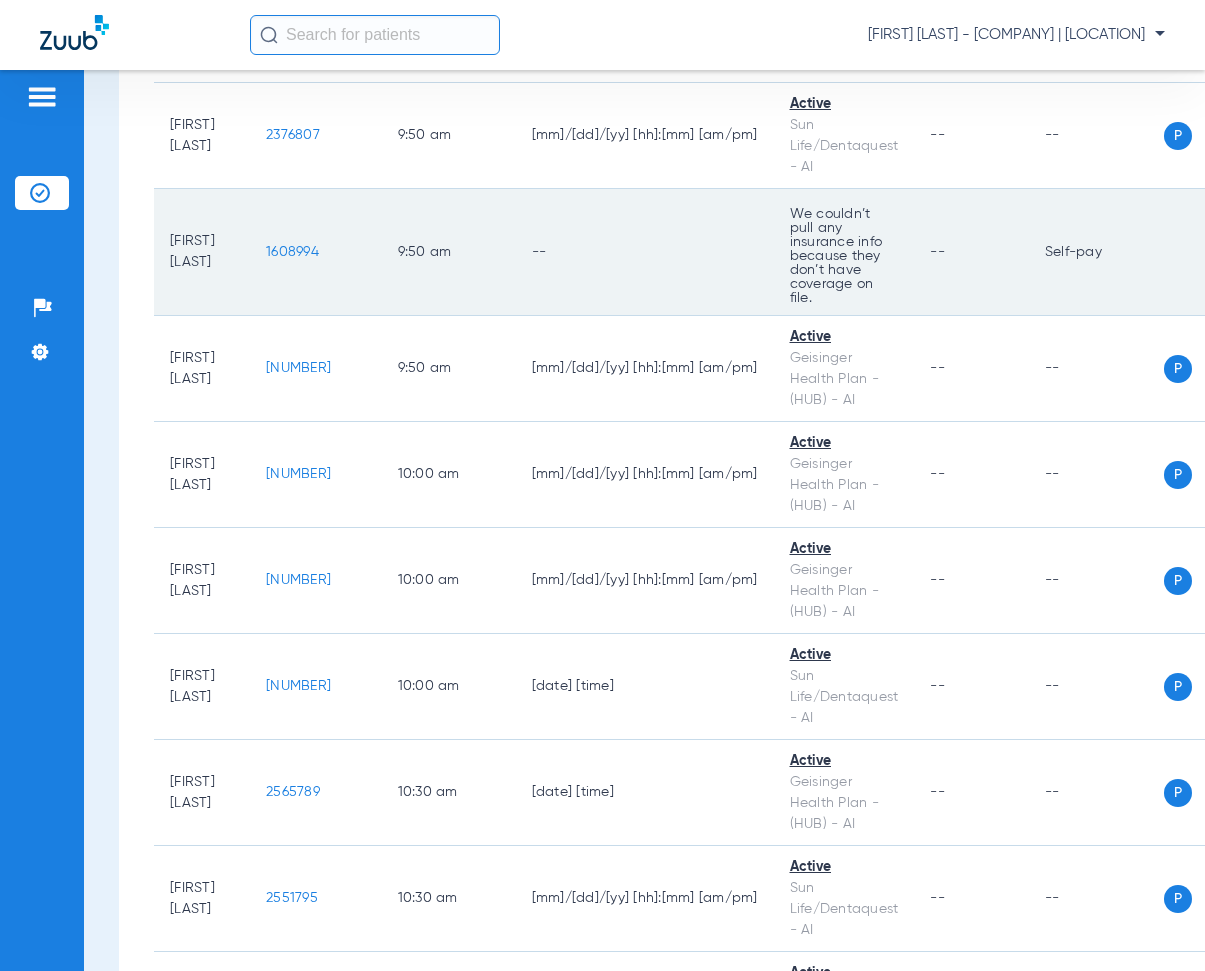 scroll, scrollTop: 2338, scrollLeft: 0, axis: vertical 